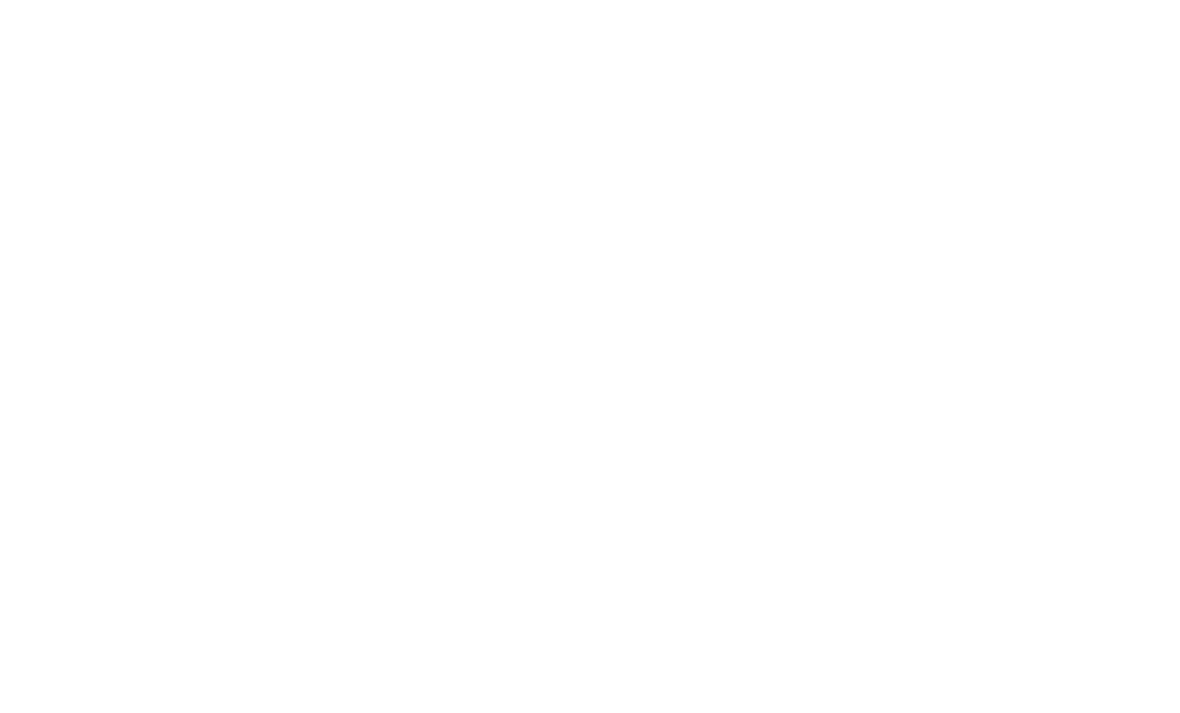 scroll, scrollTop: 0, scrollLeft: 0, axis: both 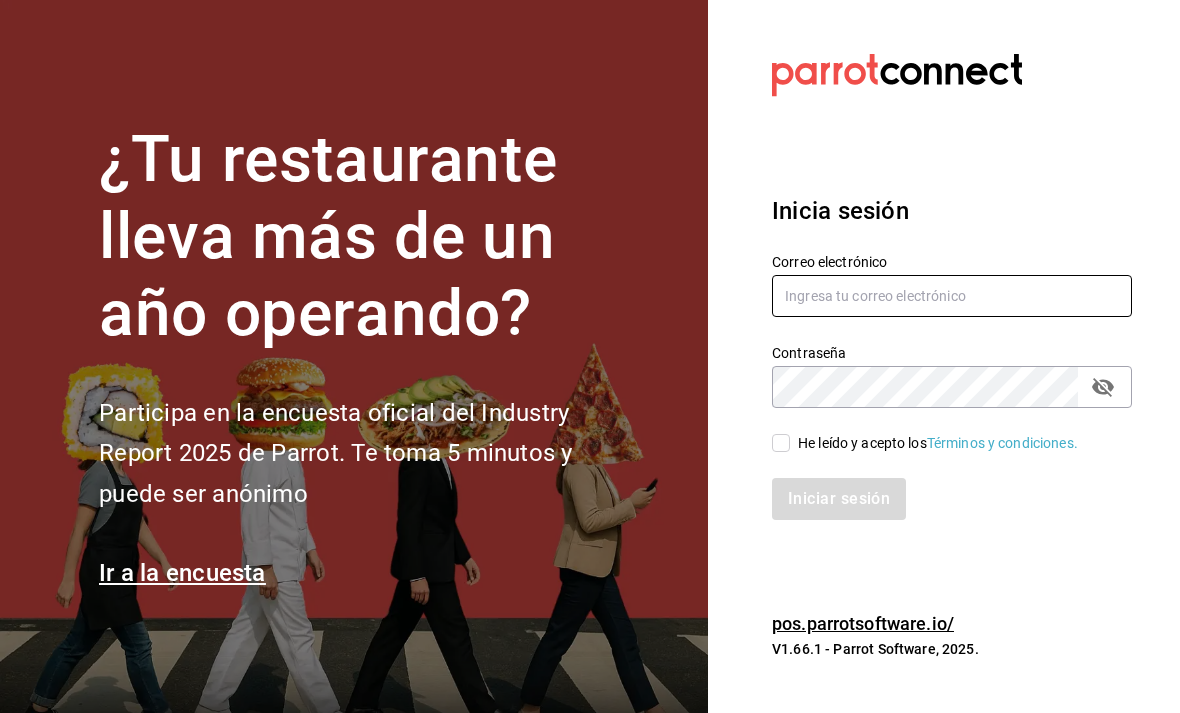 click at bounding box center [952, 296] 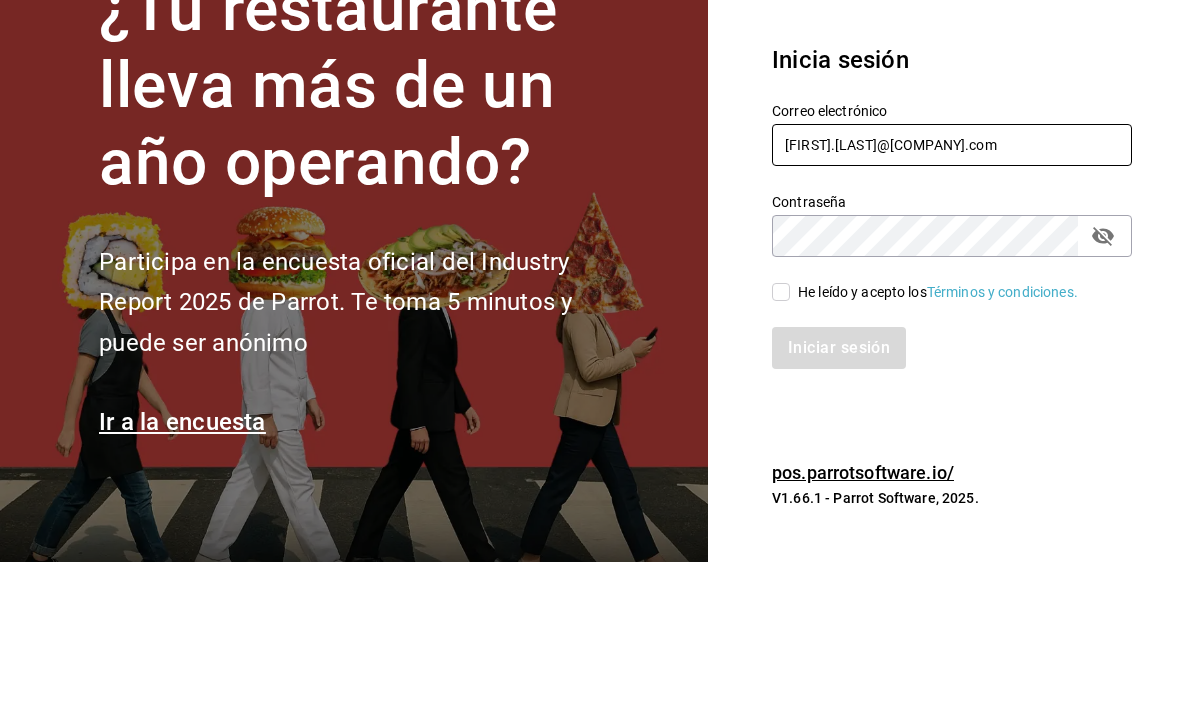 type on "Hugo.cordero@grupocosteno.com" 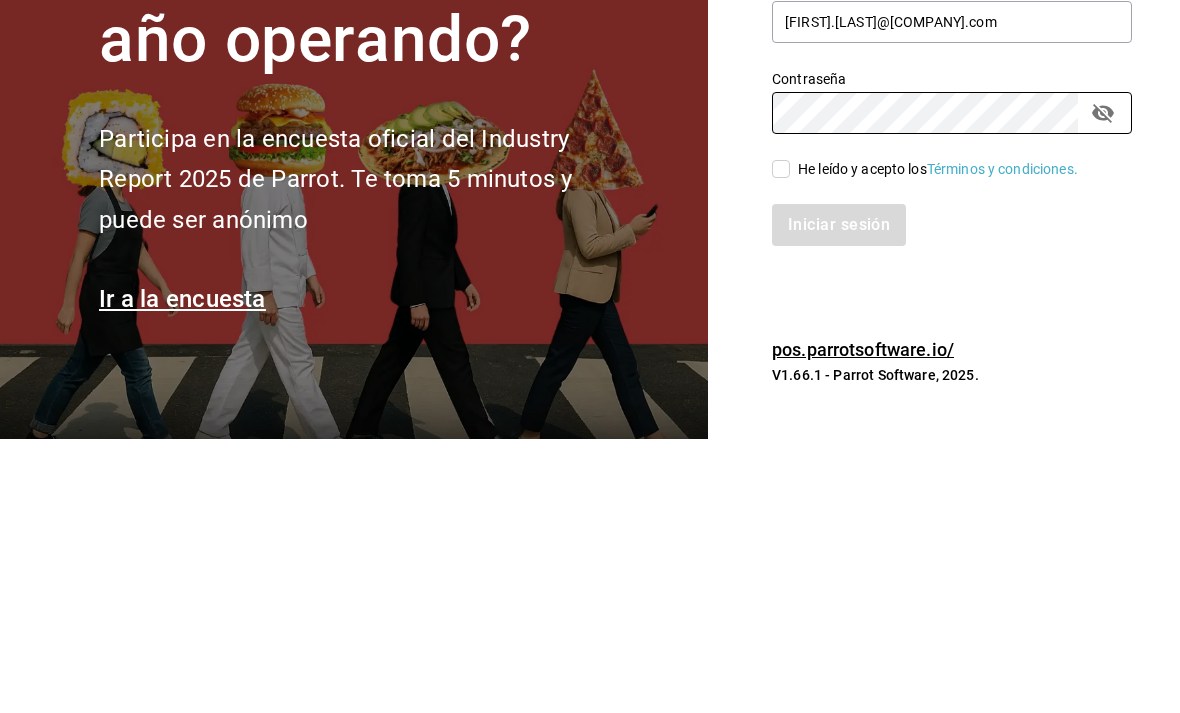 click on "He leído y acepto los  Términos y condiciones." at bounding box center [781, 443] 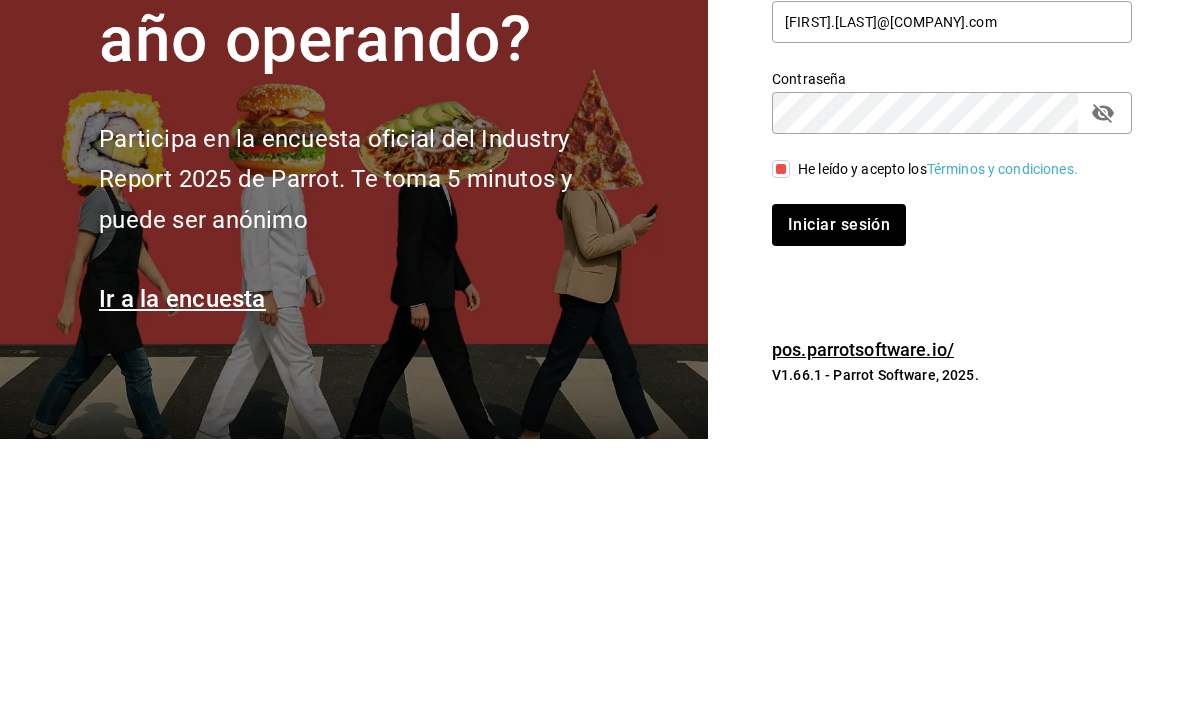 scroll, scrollTop: 64, scrollLeft: 0, axis: vertical 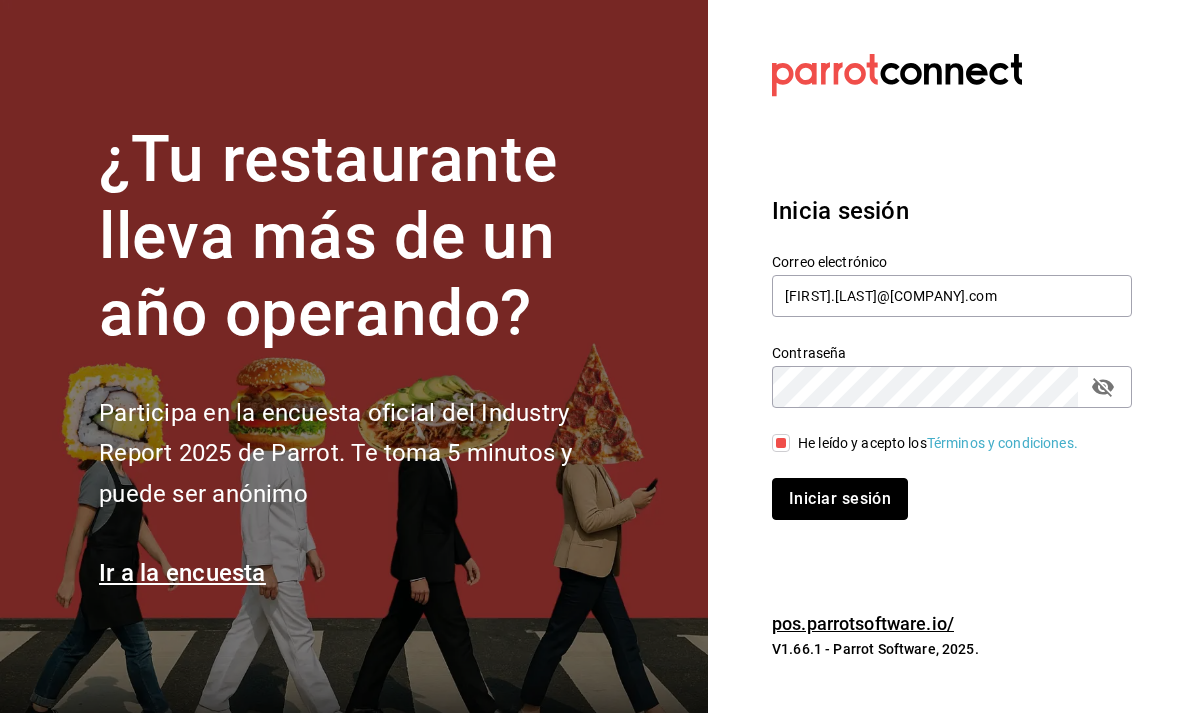 click on "Iniciar sesión" at bounding box center [840, 499] 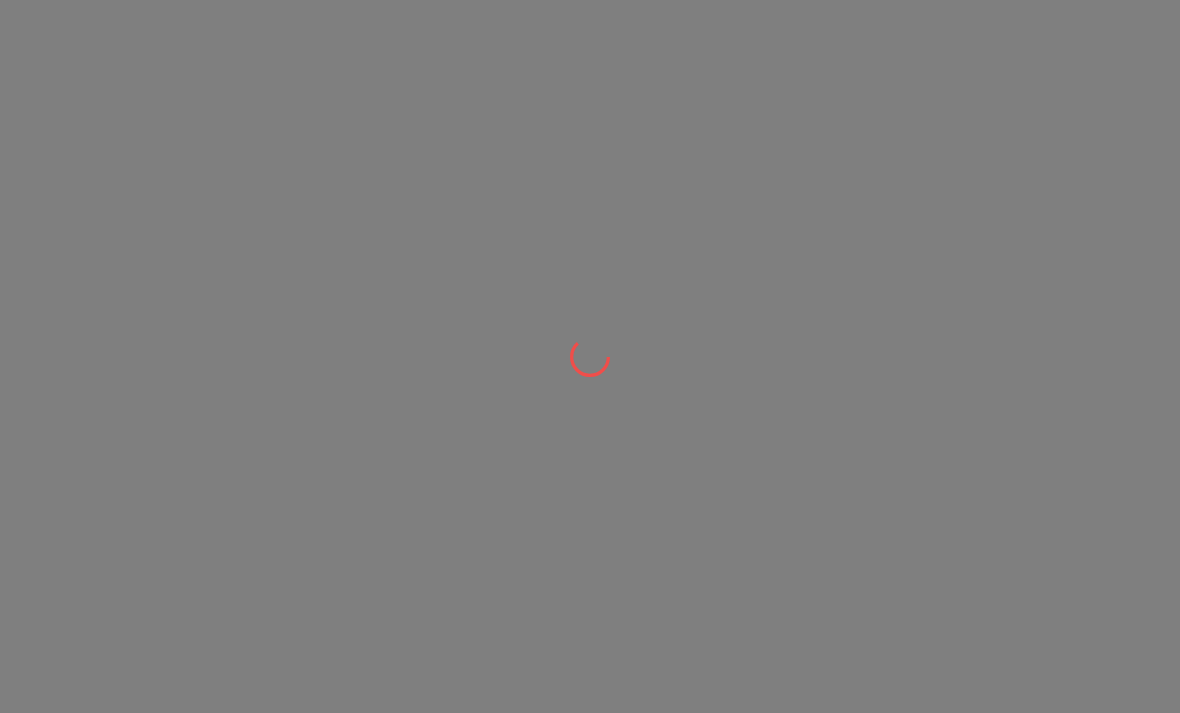 scroll, scrollTop: 0, scrollLeft: 0, axis: both 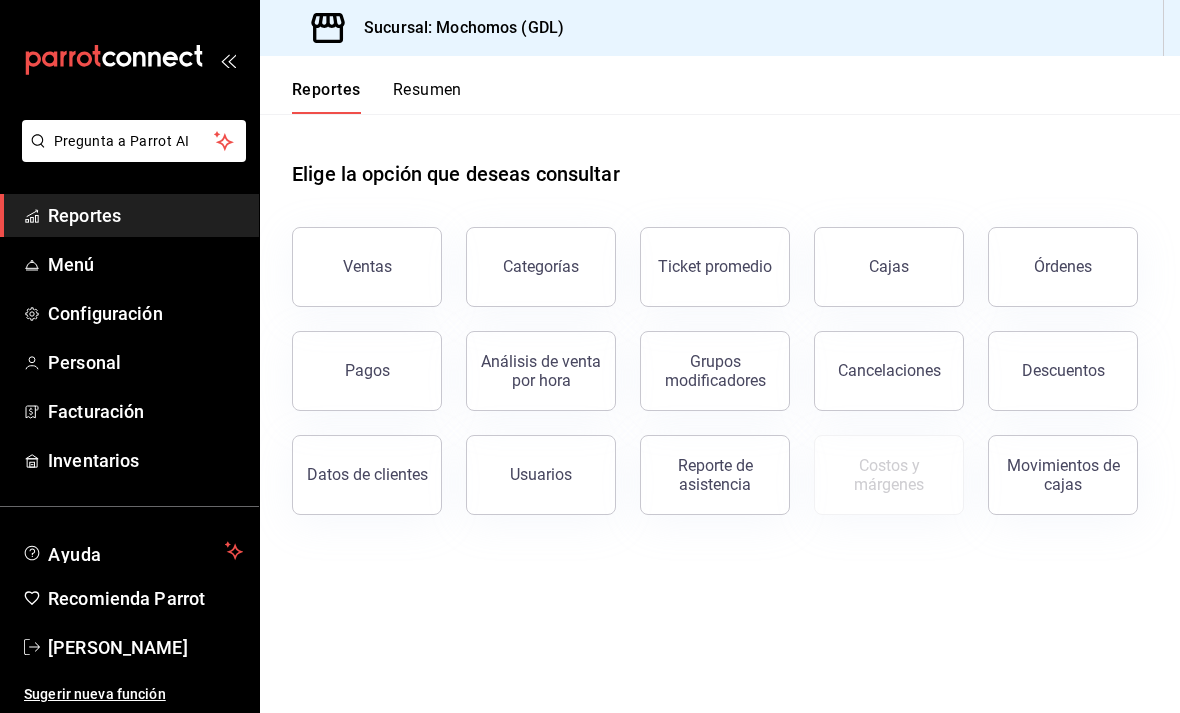 click on "Órdenes" at bounding box center (1063, 266) 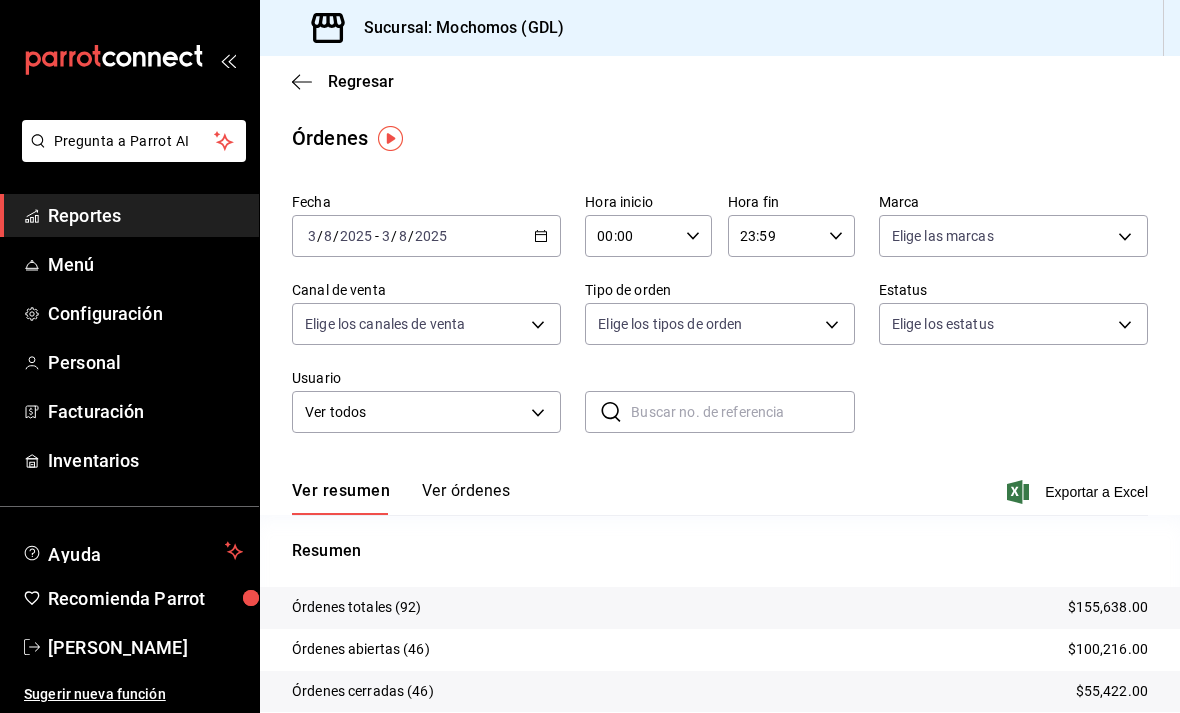click on "2025-08-03 3 / 8 / 2025 - 2025-08-03 3 / 8 / 2025" at bounding box center [426, 236] 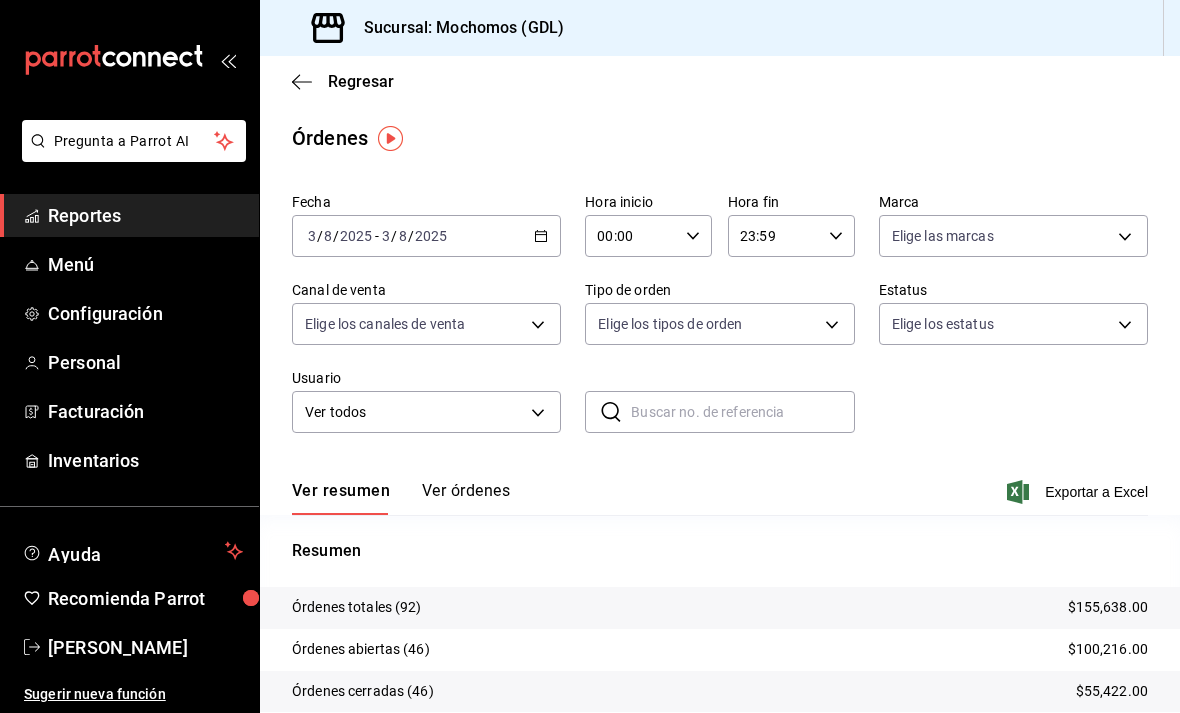 click 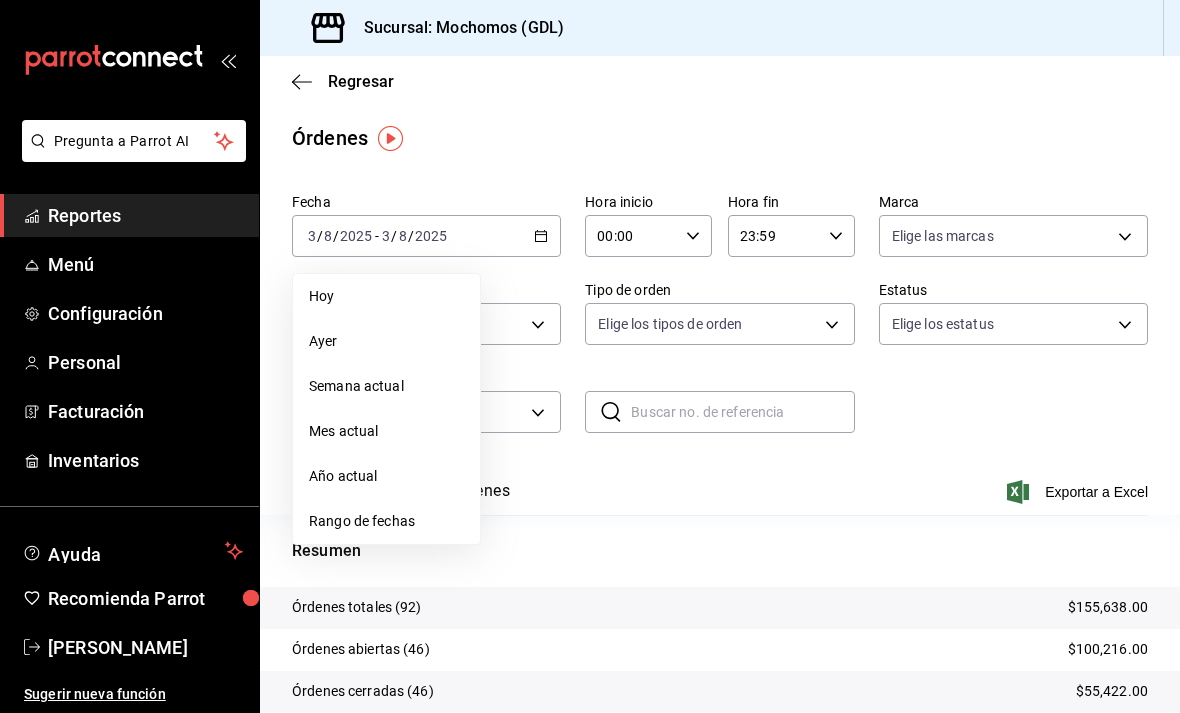 click on "Rango de fechas" at bounding box center [386, 521] 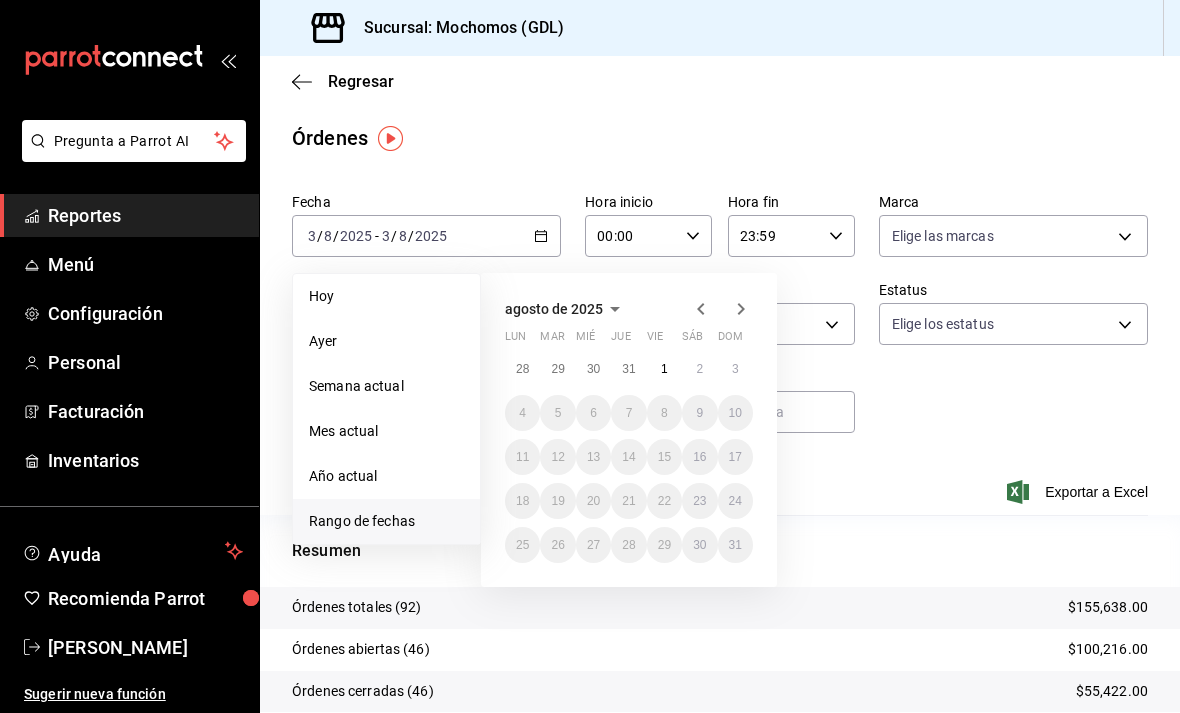 click on "29" at bounding box center [557, 369] 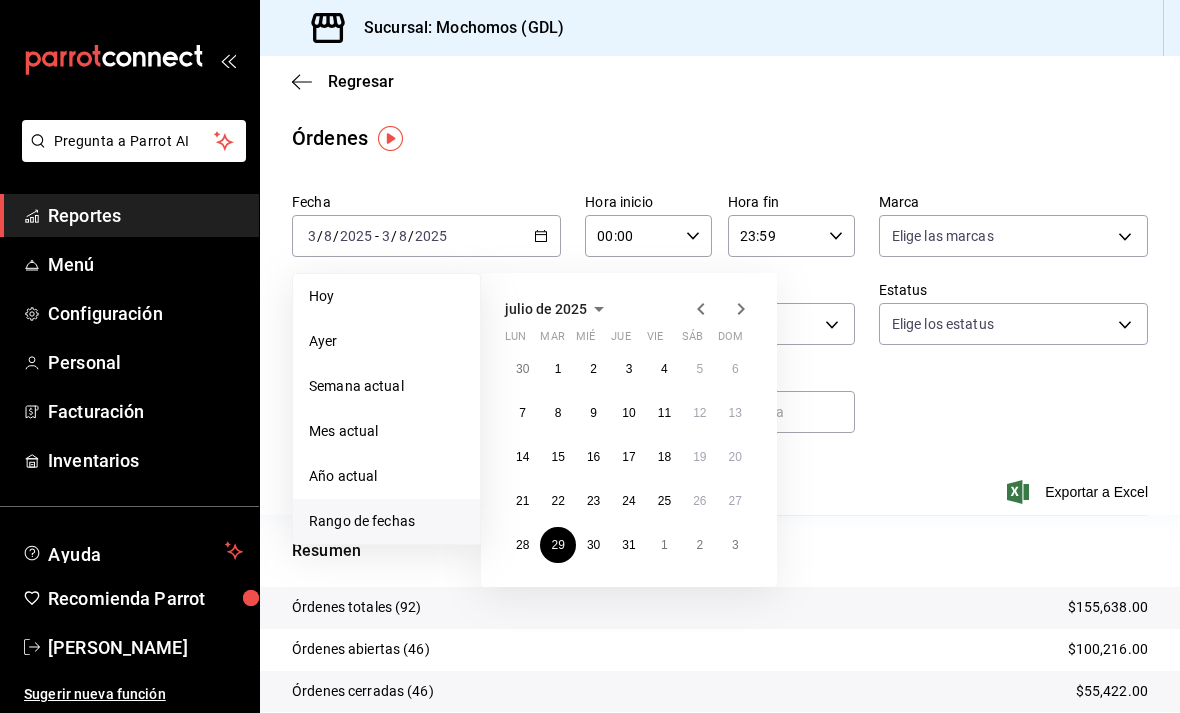 click on "3" at bounding box center [735, 545] 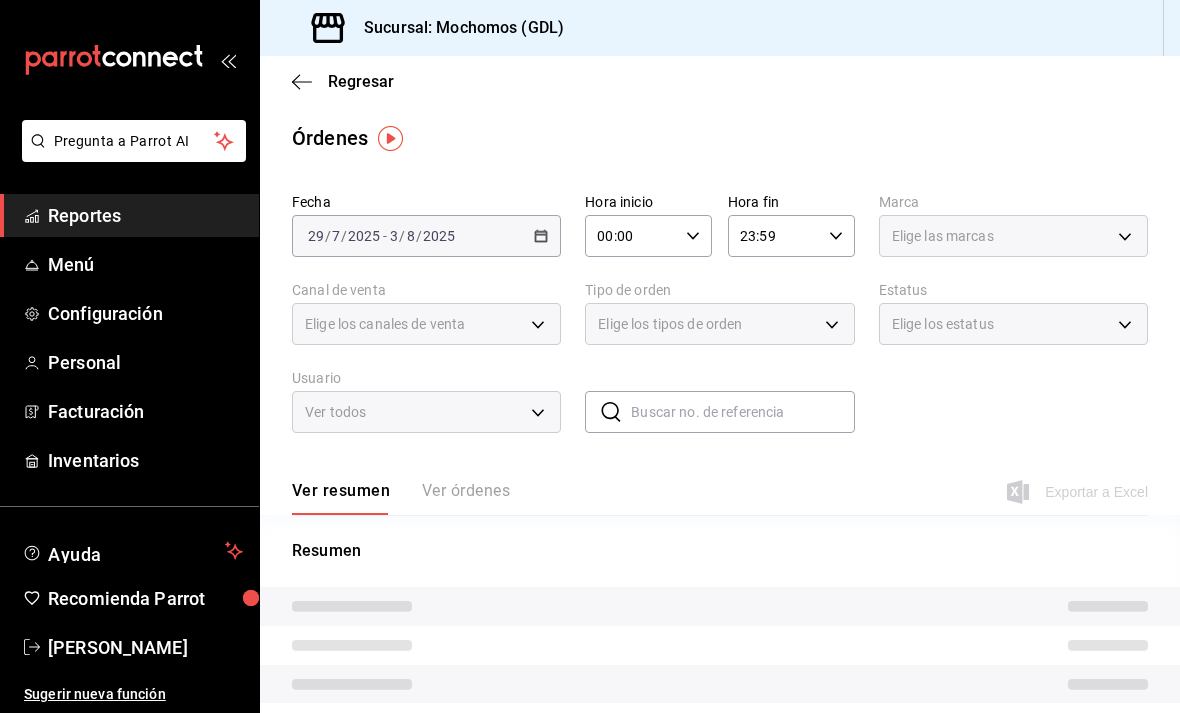 click 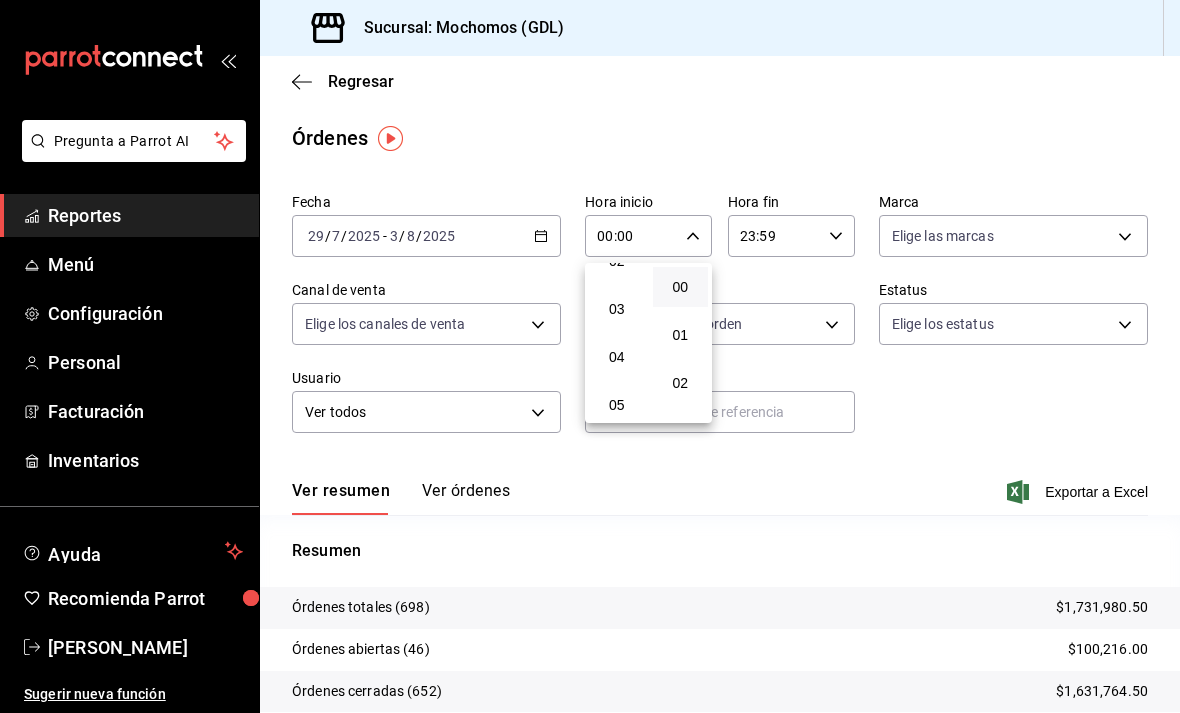 scroll, scrollTop: 129, scrollLeft: 0, axis: vertical 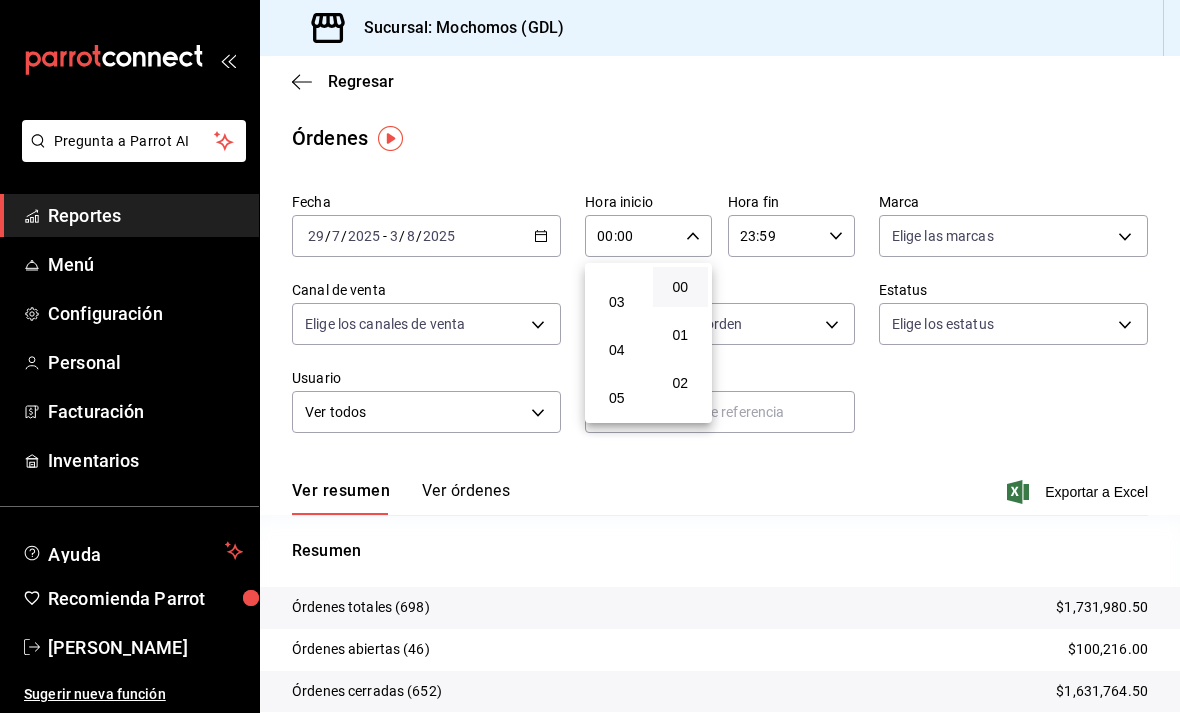 click on "04" at bounding box center (617, 350) 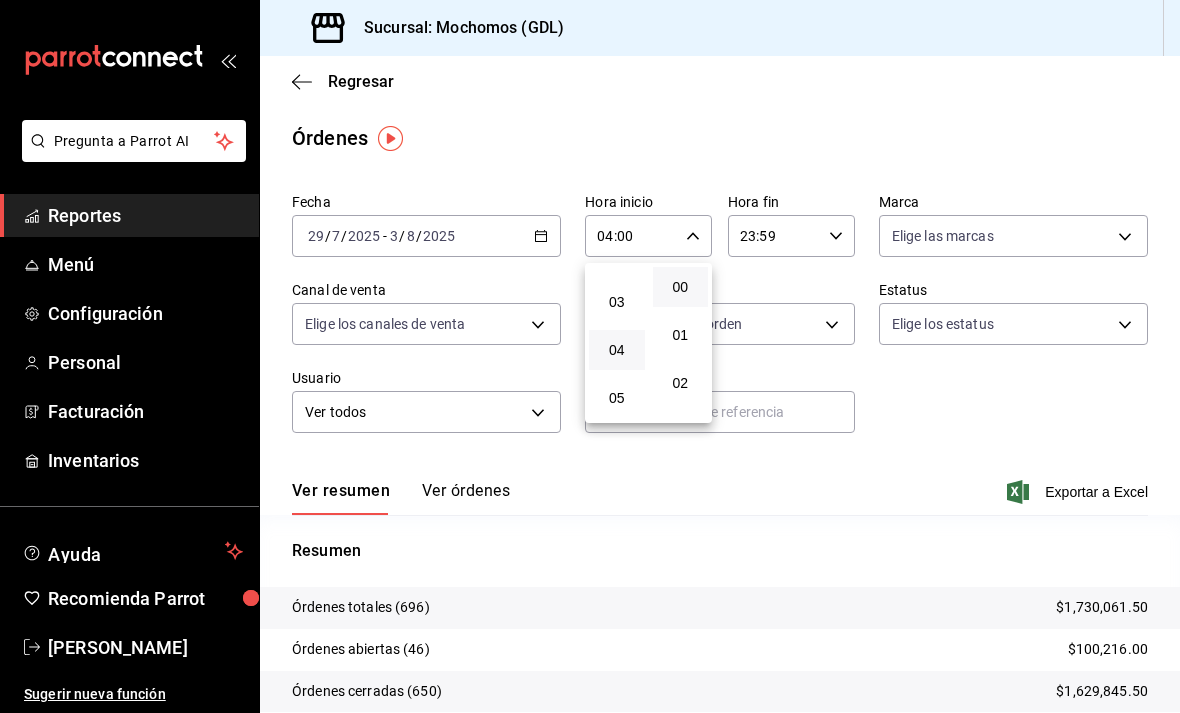 click at bounding box center [590, 356] 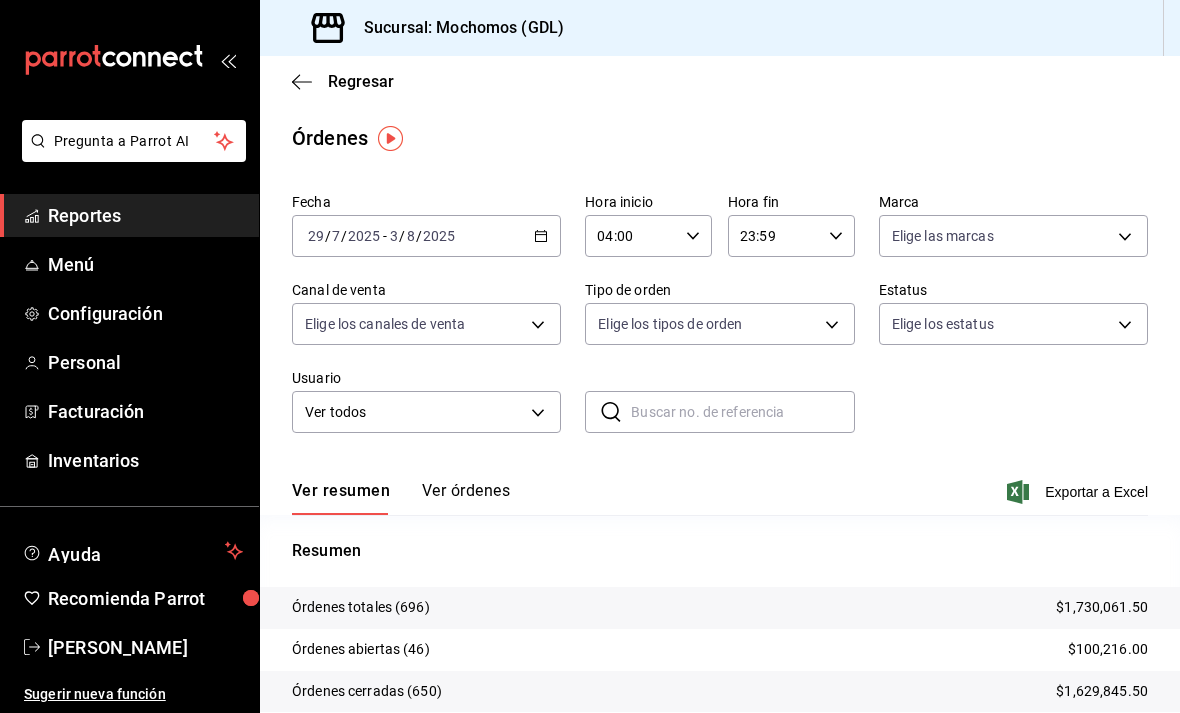 click on "Pregunta a Parrot AI Reportes   Menú   Configuración   Personal   Facturación   Inventarios   Ayuda Recomienda Parrot   [FIRST] [LAST]   Sugerir nueva función   Sucursal: Mochomos (GDL) Regresar Órdenes Fecha 2025-07-29 29 / 7 / 2025 - 2025-08-03 3 / 8 / 2025 Hora inicio 04:00 Hora inicio Hora fin 23:59 Hora fin Marca Elige las marcas Canal de venta Elige los canales de venta Tipo de orden Elige los tipos de orden Estatus Elige los estatus Usuario Ver todos ALL ​ ​ Ver resumen Ver órdenes Exportar a Excel Resumen Órdenes totales (696) $1,730,061.50 Órdenes abiertas (46) $100,216.00 Órdenes cerradas (650) $1,629,845.50 Órdenes canceladas (0) $0.00 Órdenes negadas (0) $0.00 ¿Quieres ver el consumo promedio por orden y comensal? Ve al reporte de Ticket promedio Pregunta a Parrot AI Reportes   Menú   Configuración   Personal   Facturación   Inventarios   Ayuda Recomienda Parrot   [FIRST] [LAST]   Sugerir nueva función   GANA 1 MES GRATIS EN TU SUSCRIPCIÓN AQUÍ Ver video tutorial Ir a video" at bounding box center (590, 356) 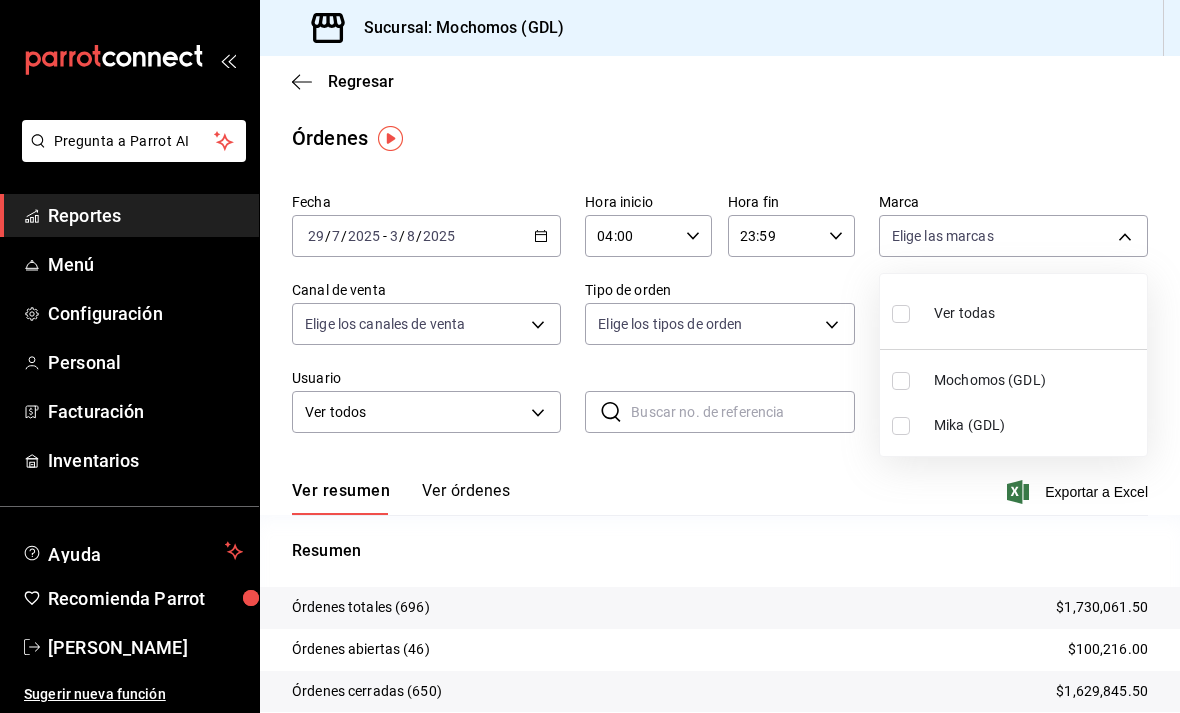 click at bounding box center [901, 426] 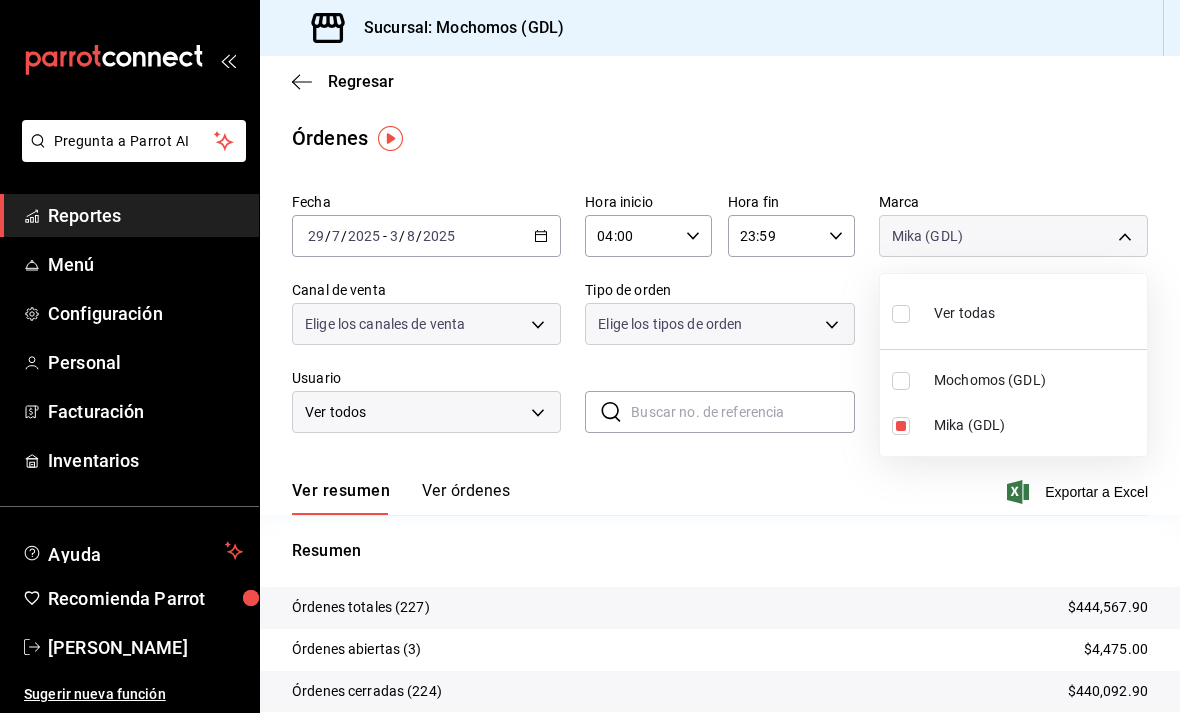 click at bounding box center (590, 356) 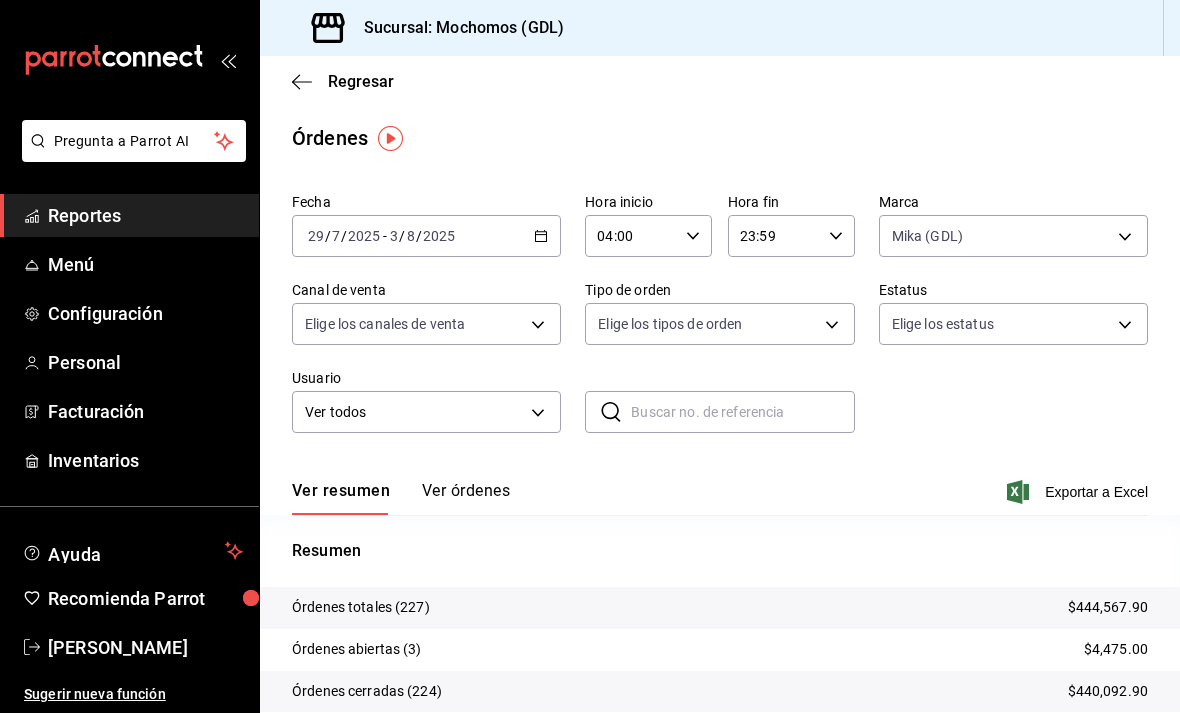 click on "Pregunta a Parrot AI Reportes   Menú   Configuración   Personal   Facturación   Inventarios   Ayuda Recomienda Parrot   [FIRST] [LAST]   Sugerir nueva función   Sucursal: Mochomos (GDL) Regresar Órdenes Fecha 2025-07-29 29 / 7 / 2025 - 2025-08-03 3 / 8 / 2025 Hora inicio 04:00 Hora inicio Hora fin 23:59 Hora fin Marca Mika (GDL) 9cac9703-0c5a-4d8b-addd-5b6b571d65b9 Canal de venta Elige los canales de venta Tipo de orden Elige los tipos de orden Estatus Elige los estatus Usuario Ver todos ALL ​ ​ Ver resumen Ver órdenes Exportar a Excel Resumen Órdenes totales (227) $444,567.90 Órdenes abiertas (3) $4,475.00 Órdenes cerradas (224) $440,092.90 Órdenes canceladas (0) $0.00 Órdenes negadas (0) $0.00 ¿Quieres ver el consumo promedio por orden y comensal? Ve al reporte de Ticket promedio Pregunta a Parrot AI Reportes   Menú   Configuración   Personal   Facturación   Inventarios   Ayuda Recomienda Parrot   [FIRST] [LAST]   Sugerir nueva función   GANA 1 MES GRATIS EN TU SUSCRIPCIÓN AQUÍ Ir a video" at bounding box center [590, 356] 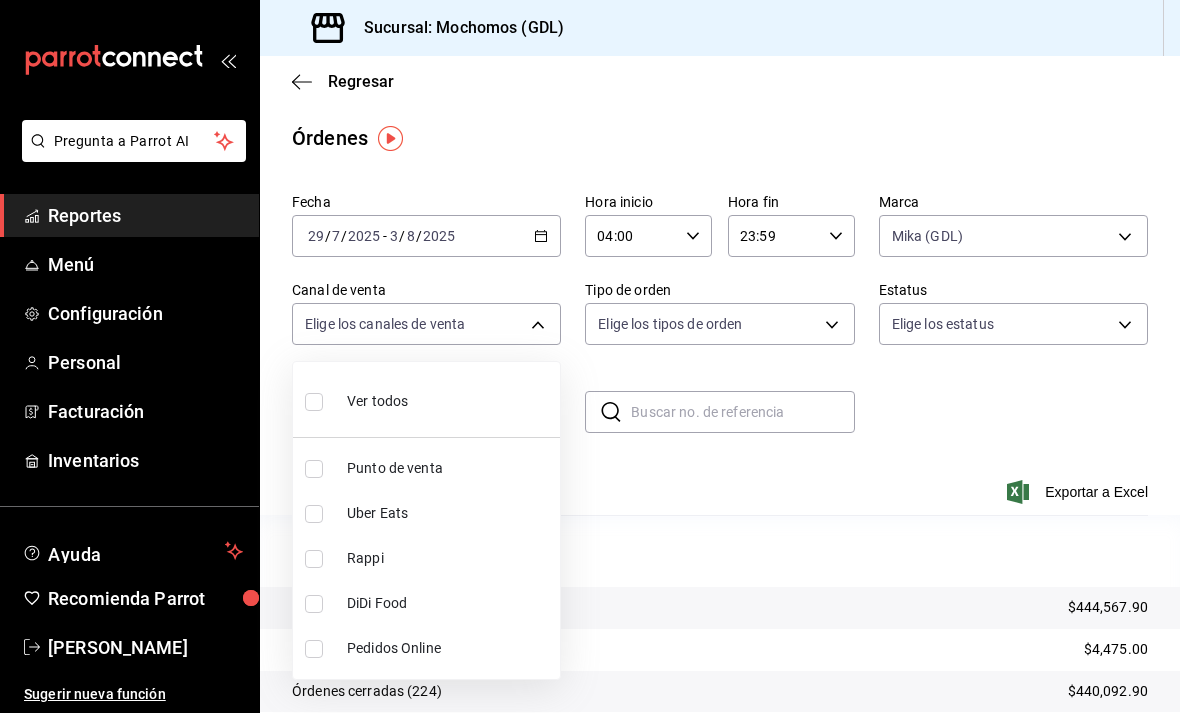 click at bounding box center (314, 402) 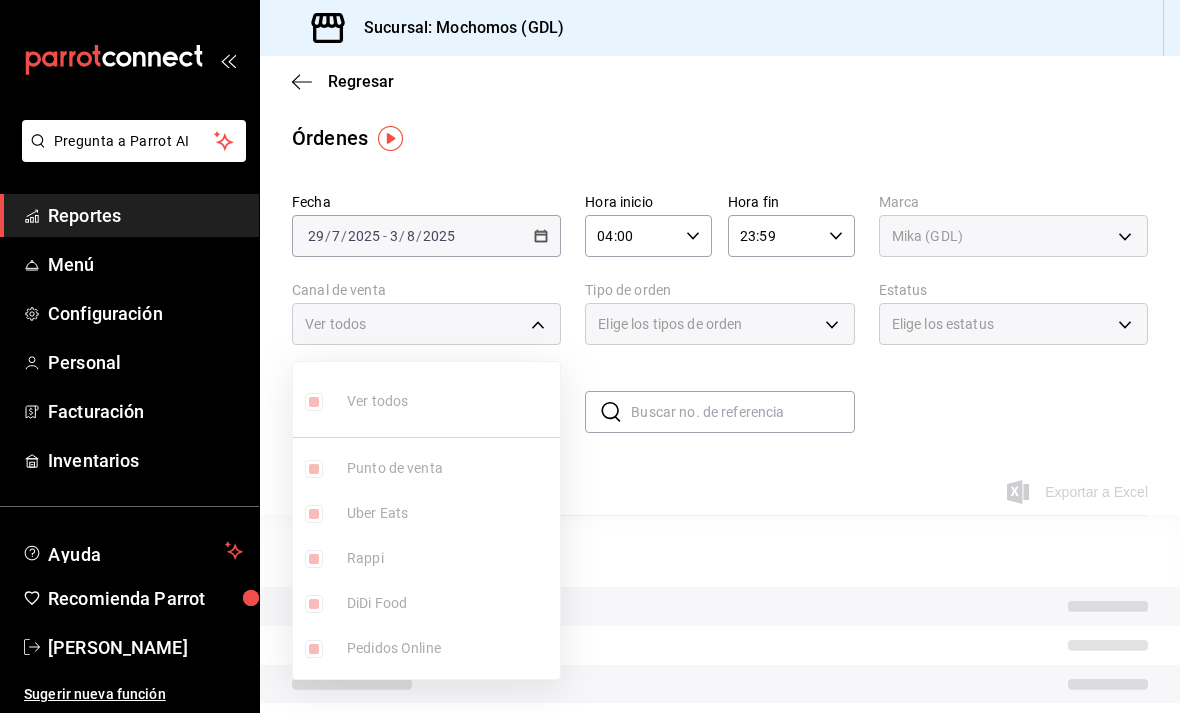 click at bounding box center (590, 356) 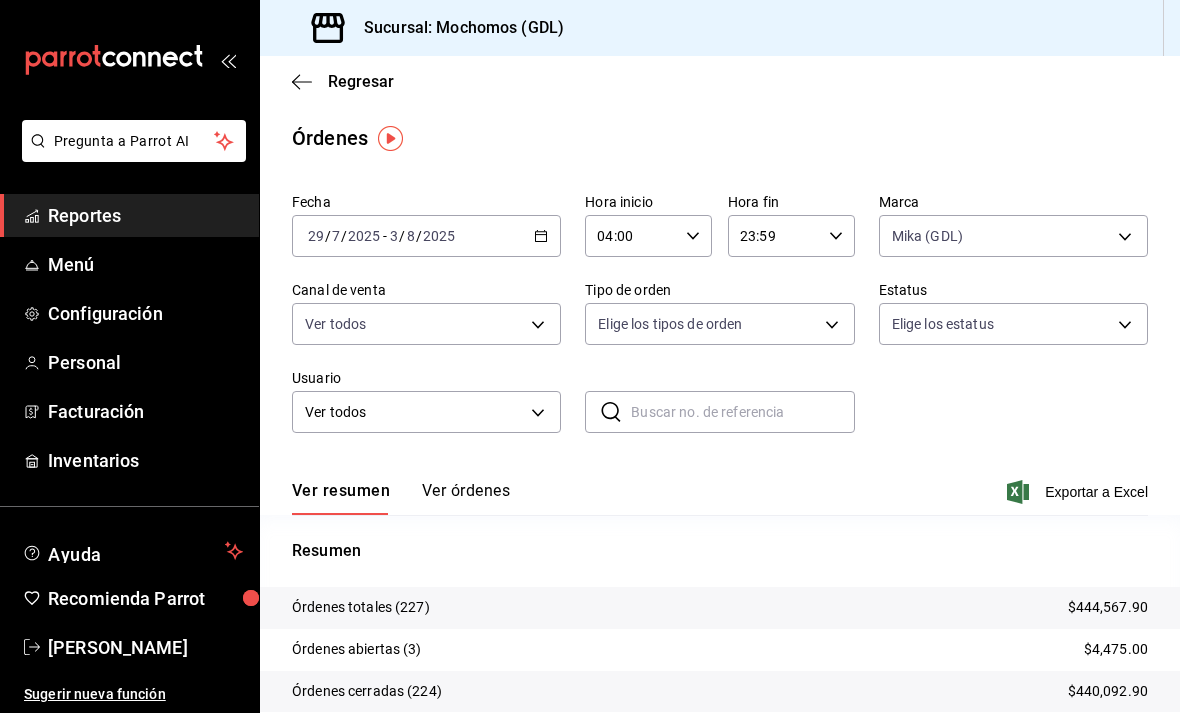 click on "Pregunta a Parrot AI Reportes   Menú   Configuración   Personal   Facturación   Inventarios   Ayuda Recomienda Parrot   [FIRST] [LAST]   Sugerir nueva función   Sucursal: Mochomos (GDL) Regresar Órdenes Fecha 2025-07-29 29 / 7 / 2025 - 2025-08-03 3 / 8 / 2025 Hora inicio 04:00 Hora inicio Hora fin 23:59 Hora fin Marca Mika (GDL) 9cac9703-0c5a-4d8b-addd-5b6b571d65b9 Canal de venta Ver todos PARROT,UBER_EATS,RAPPI,DIDI_FOOD,ONLINE Tipo de orden Elige los tipos de orden Estatus Elige los estatus Usuario Ver todos ALL ​ ​ Ver resumen Ver órdenes Exportar a Excel Resumen Órdenes totales (227) $444,567.90 Órdenes abiertas (3) $4,475.00 Órdenes cerradas (224) $440,092.90 Órdenes canceladas (0) $0.00 Órdenes negadas (0) $0.00 ¿Quieres ver el consumo promedio por orden y comensal? Ve al reporte de Ticket promedio Pregunta a Parrot AI Reportes   Menú   Configuración   Personal   Facturación   Inventarios   Ayuda Recomienda Parrot   [FIRST] [LAST]   Sugerir nueva función   Ver video tutorial Ir a video" at bounding box center [590, 356] 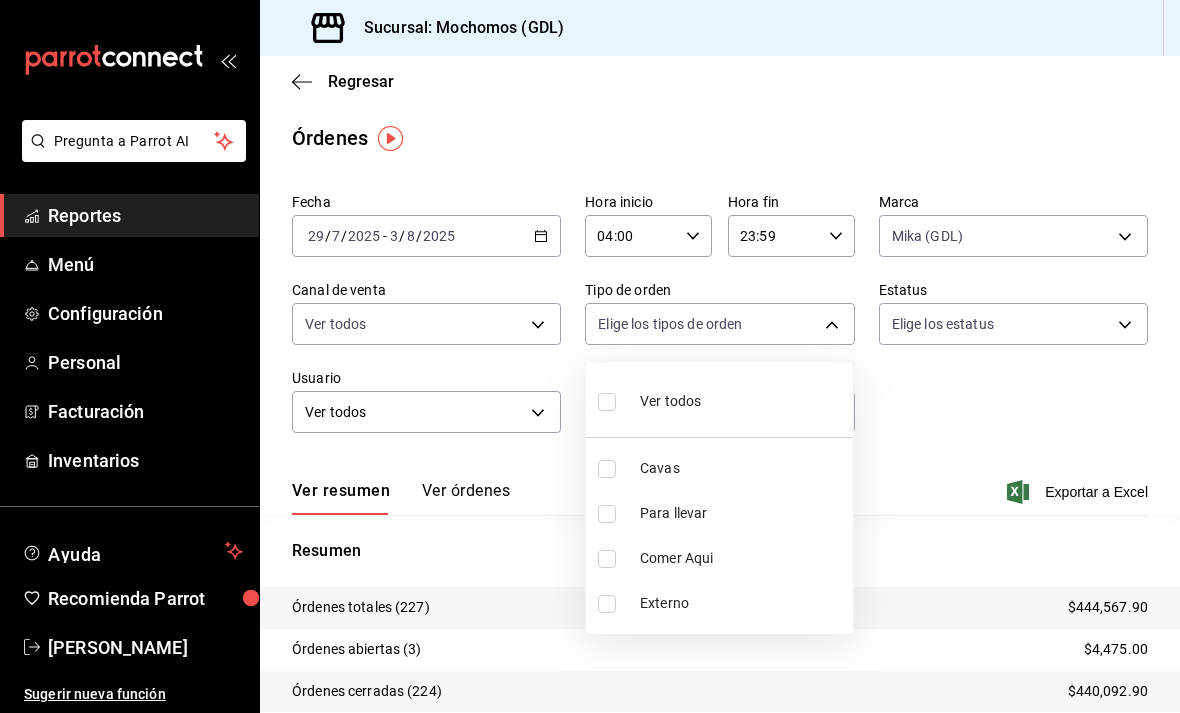 click on "Ver todos" at bounding box center (719, 399) 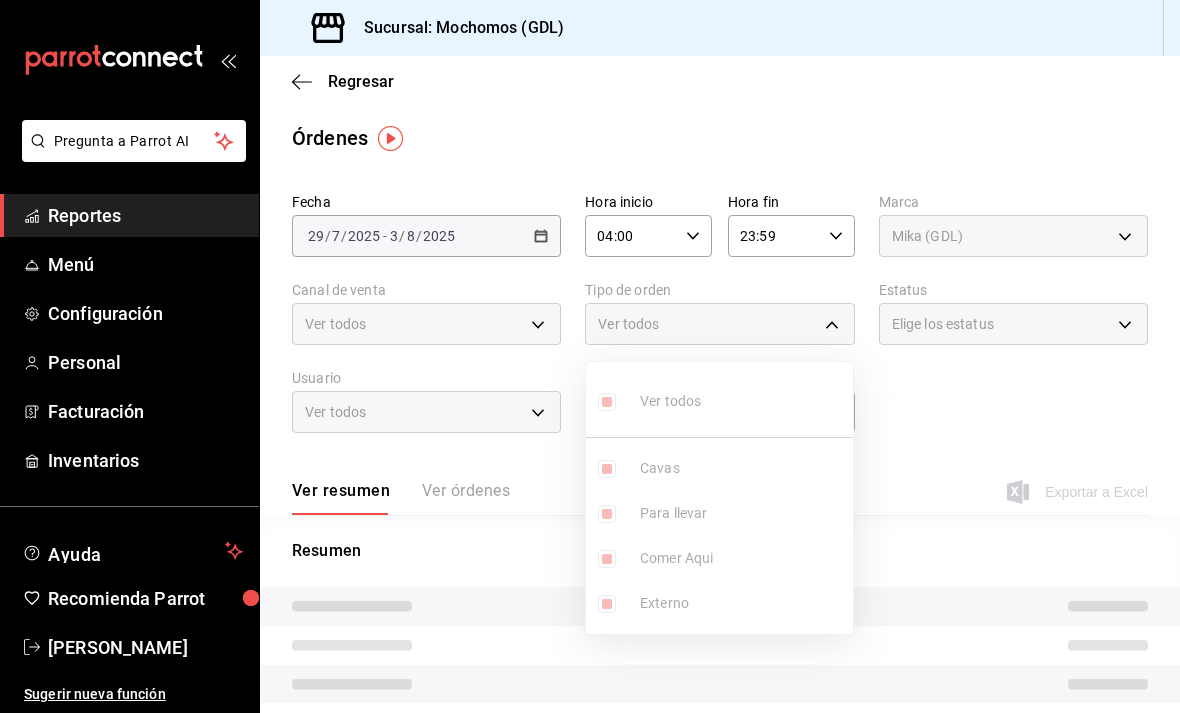 click at bounding box center [590, 356] 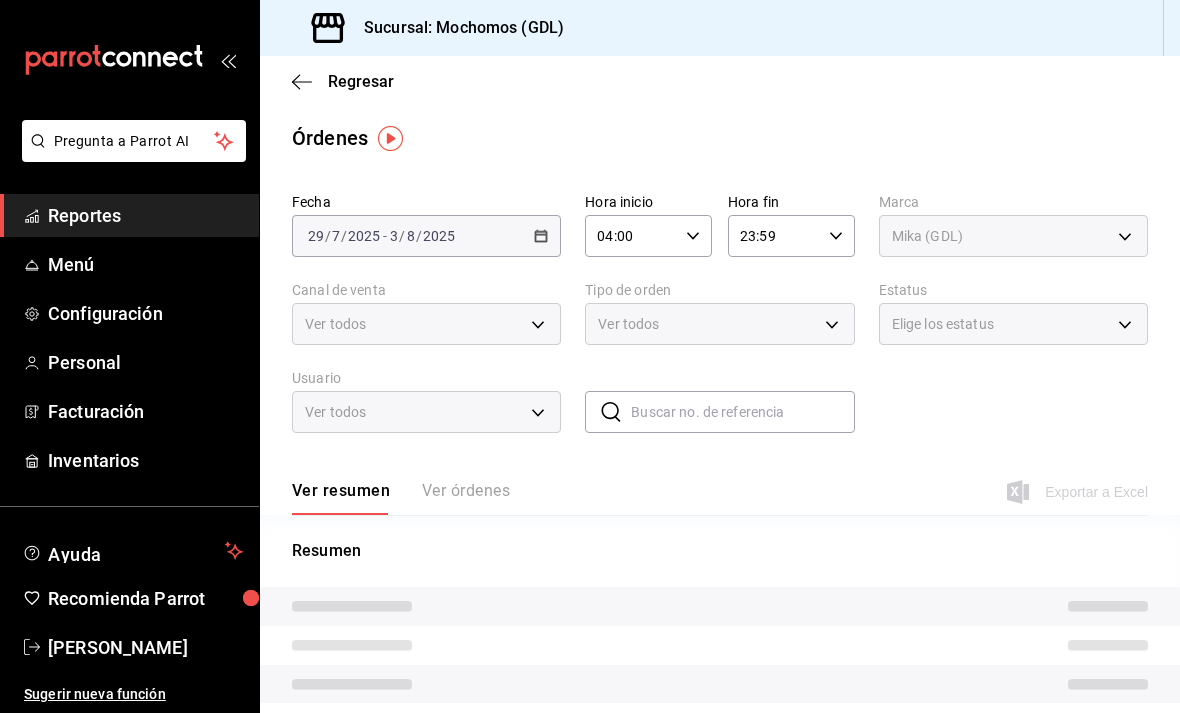 click on "Elige los estatus" at bounding box center [1013, 324] 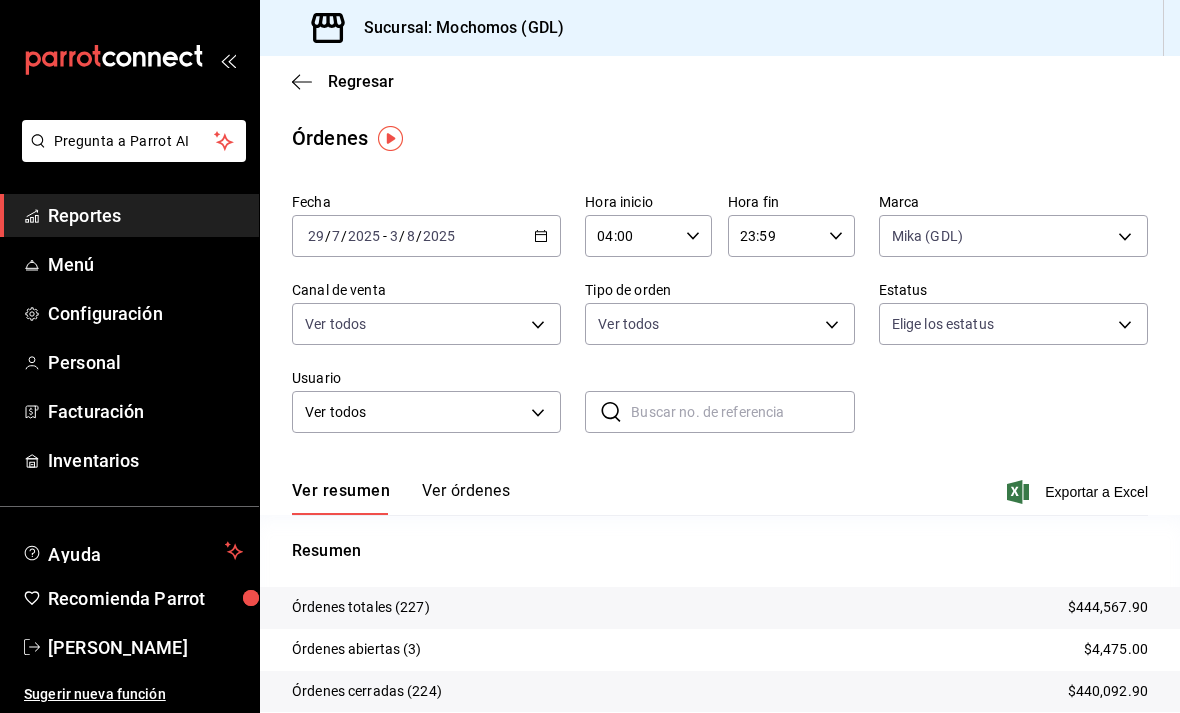 click on "Pregunta a Parrot AI Reportes   Menú   Configuración   Personal   Facturación   Inventarios   Ayuda Recomienda Parrot   [PERSON_NAME]   Sugerir nueva función   Sucursal: Mochomos ([CITY]) Regresar Órdenes Fecha 2025-07-29 29 / 7 / 2025 - 2025-08-03 3 / 8 / 2025 Hora inicio 04:00 Hora inicio Hora fin 23:59 Hora fin Marca Mika ([CITY]) 9cac9703-0c5a-4d8b-addd-5b6b571d65b9 Canal de venta Ver todos PARROT,UBER_EATS,RAPPI,DIDI_FOOD,ONLINE Tipo de orden Ver todos c3d0baef-30c0-4718-9d76-caab43e27316,13c4cc4a-99d2-42c0-ba96-c3de8c08c13d,7b7918ed-1db5-442d-955d-303d5b4c53c3,EXTERNAL Estatus Elige los estatus Usuario Ver todos ALL ​ ​ Ver resumen Ver órdenes Exportar a Excel Resumen Órdenes totales (227) $444,567.90 Órdenes abiertas (3) $4,475.00 Órdenes cerradas (224) $440,092.90 Órdenes canceladas (0) $0.00 Órdenes negadas (0) $0.00 ¿Quieres ver el consumo promedio por orden y comensal? Ve al reporte de Ticket promedio Pregunta a Parrot AI Reportes   Menú   Configuración   Personal   Facturación" at bounding box center [590, 356] 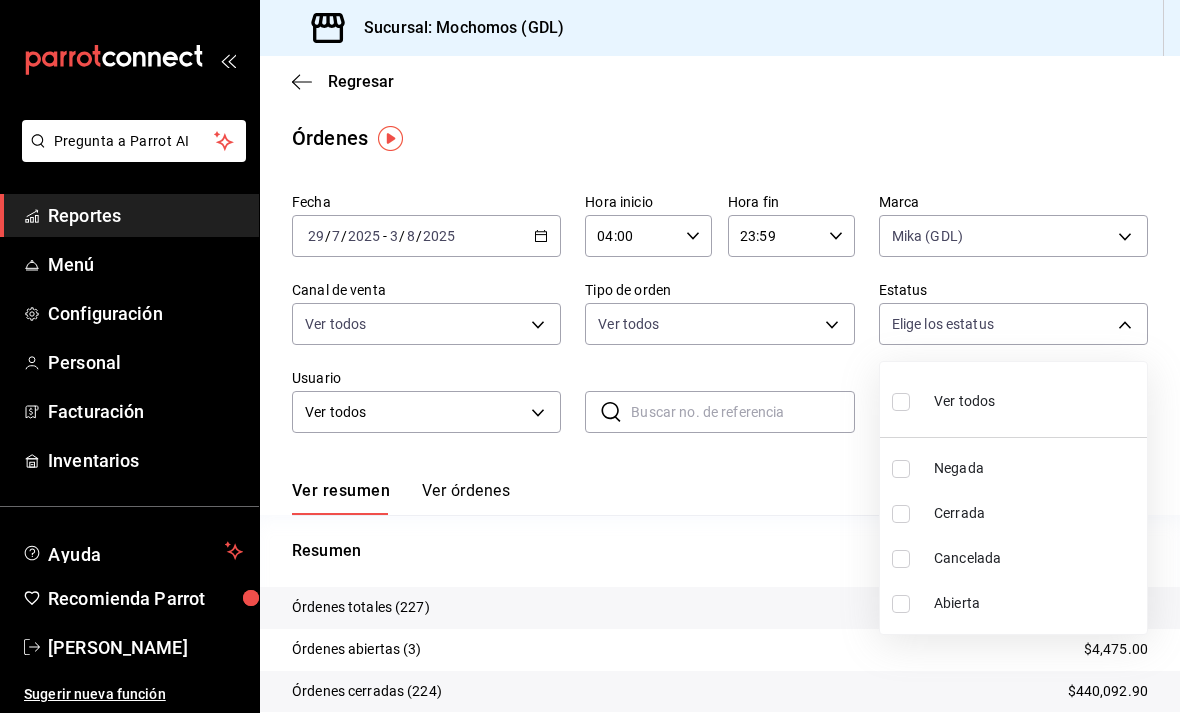 click at bounding box center [901, 402] 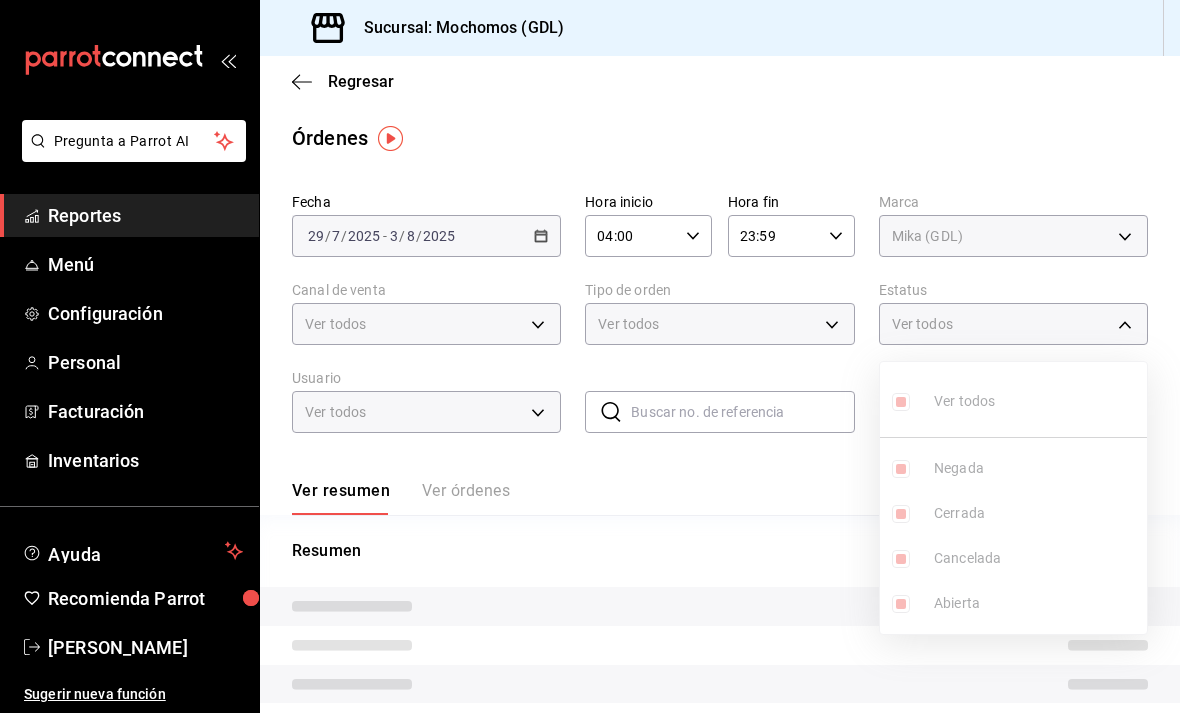 type on "DENIED,FINISHED,CANCELED,OPEN" 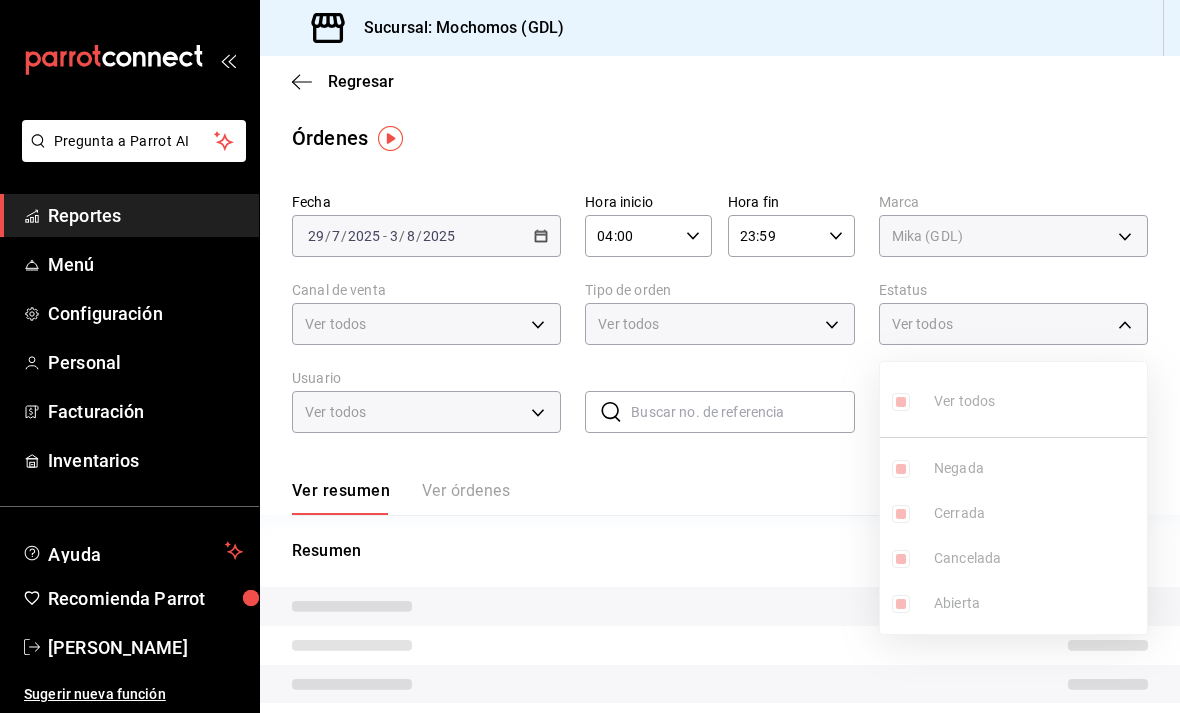 checkbox on "true" 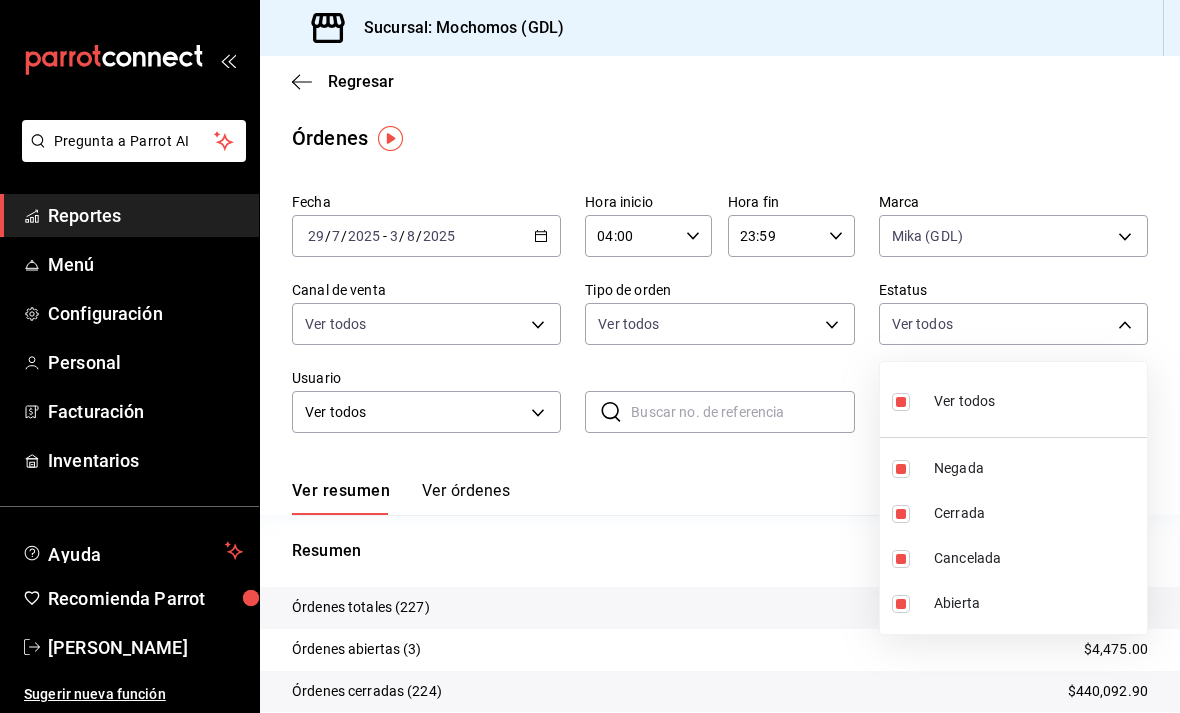 click at bounding box center (590, 356) 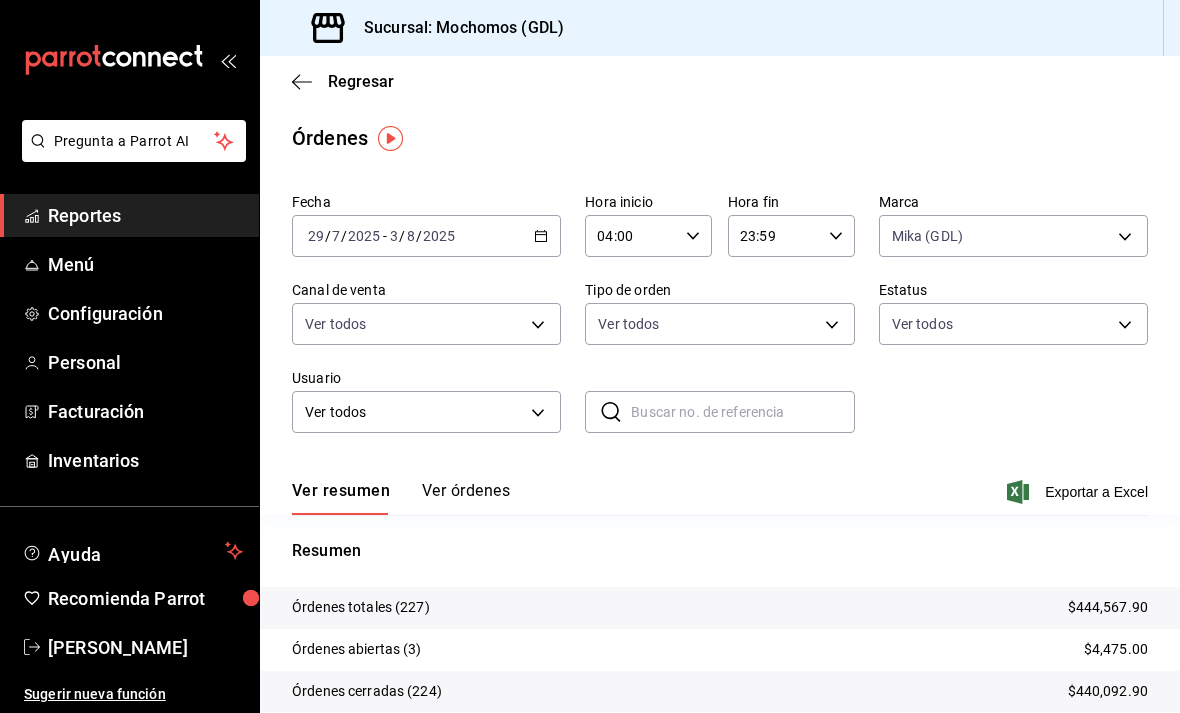 click on "Ver órdenes" at bounding box center [466, 498] 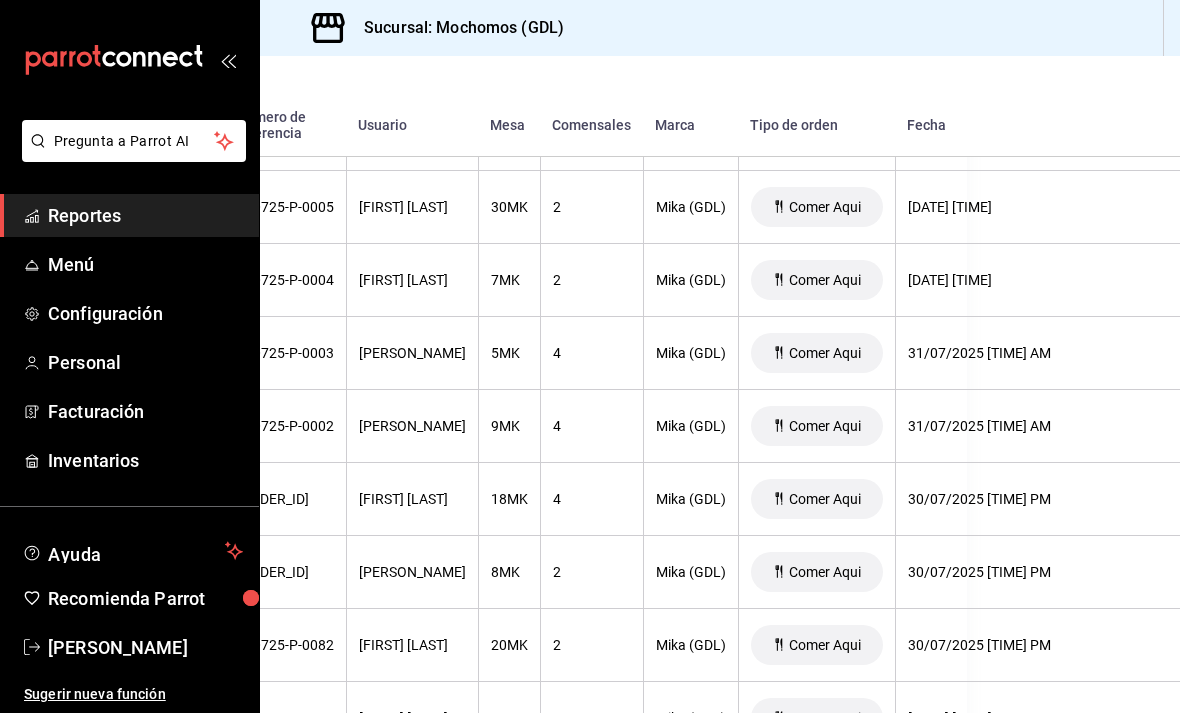 scroll, scrollTop: 13439, scrollLeft: 207, axis: both 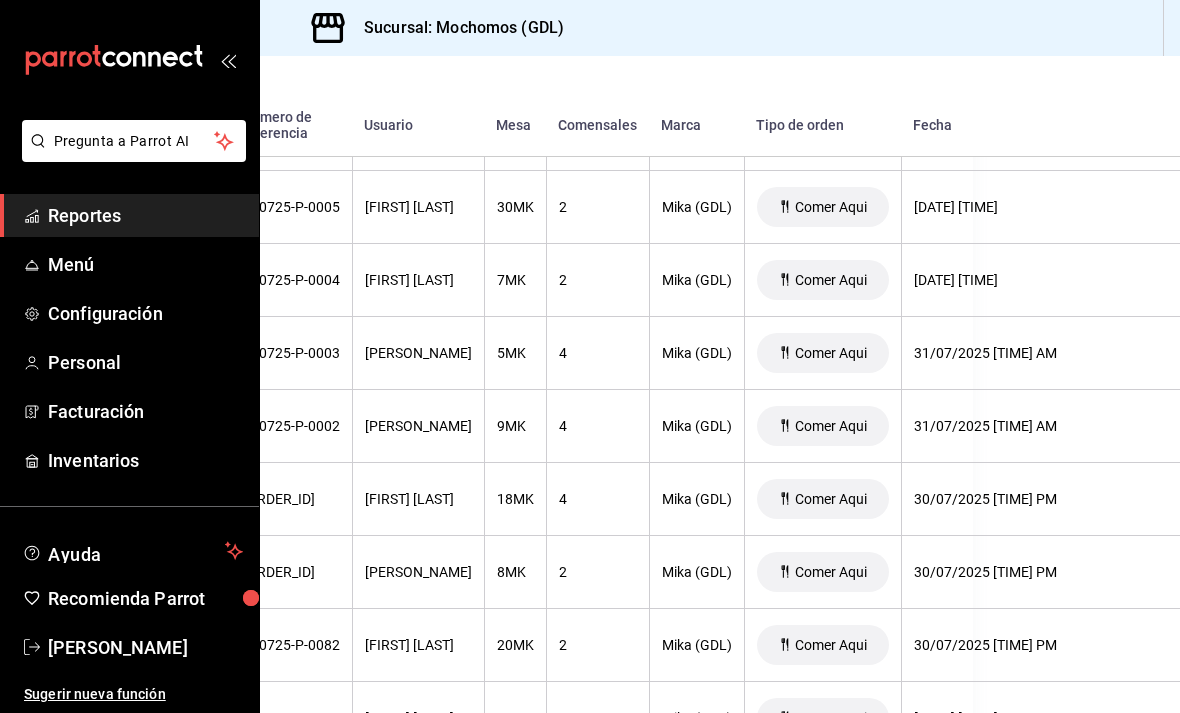 click on "4" at bounding box center [597, 426] 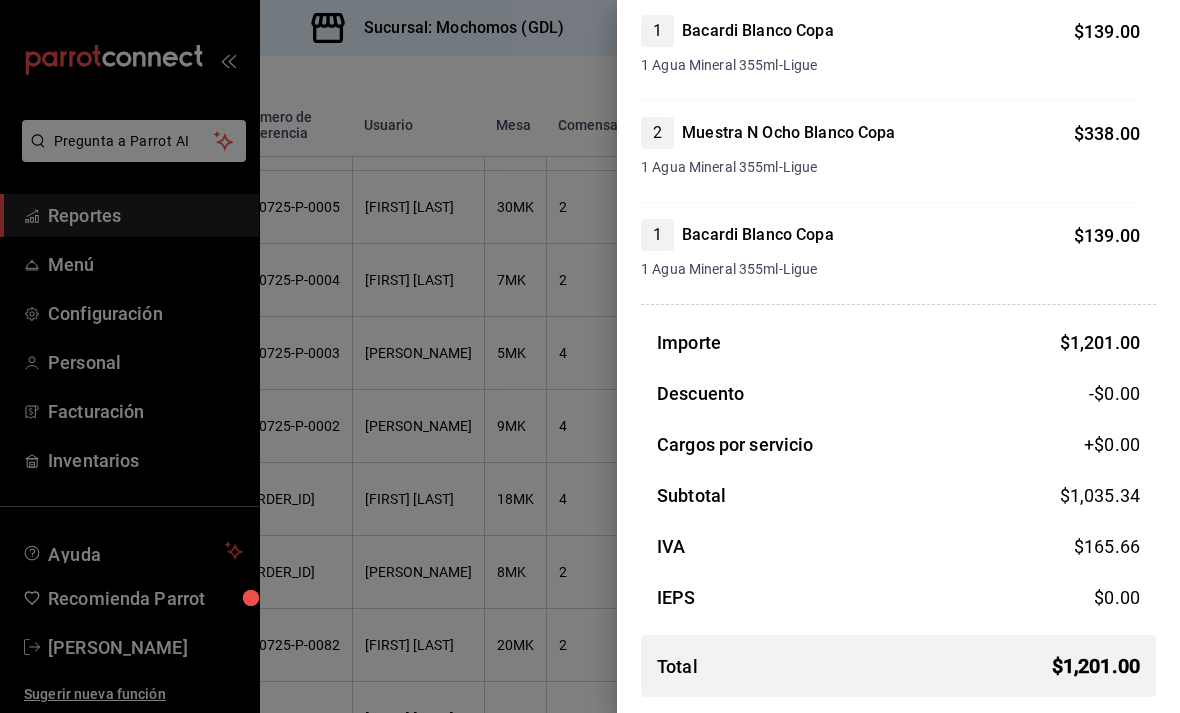 scroll, scrollTop: 673, scrollLeft: 0, axis: vertical 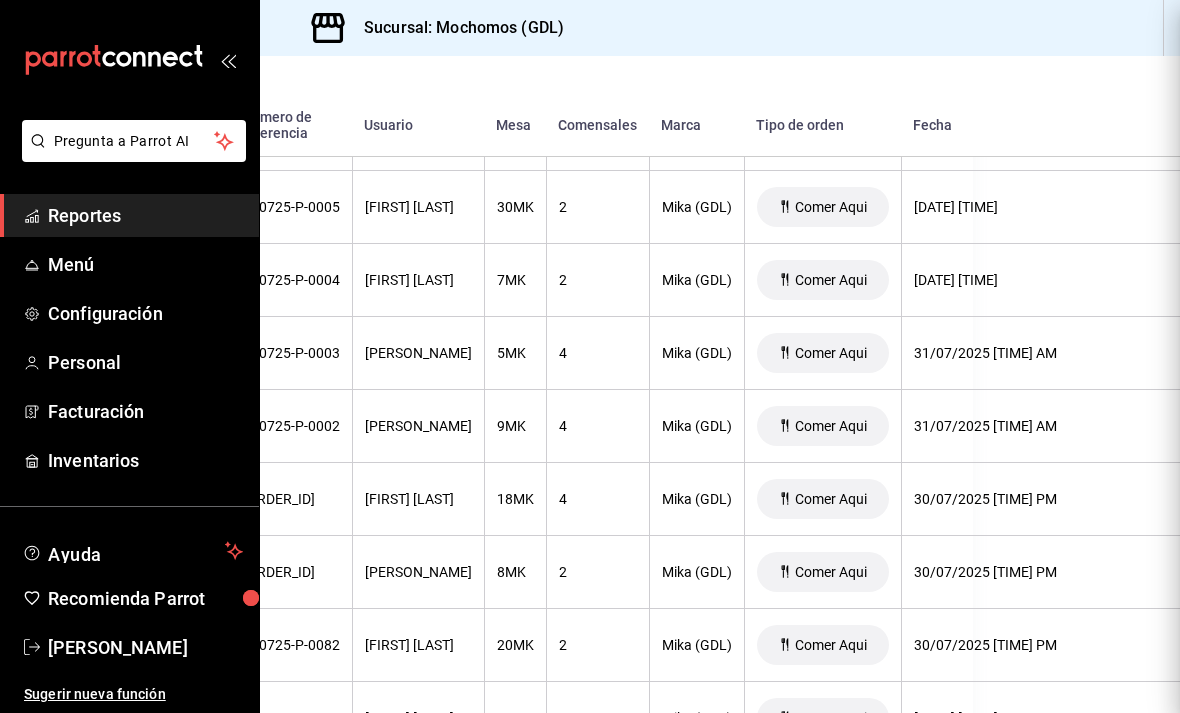 click on "9MK" at bounding box center (515, 426) 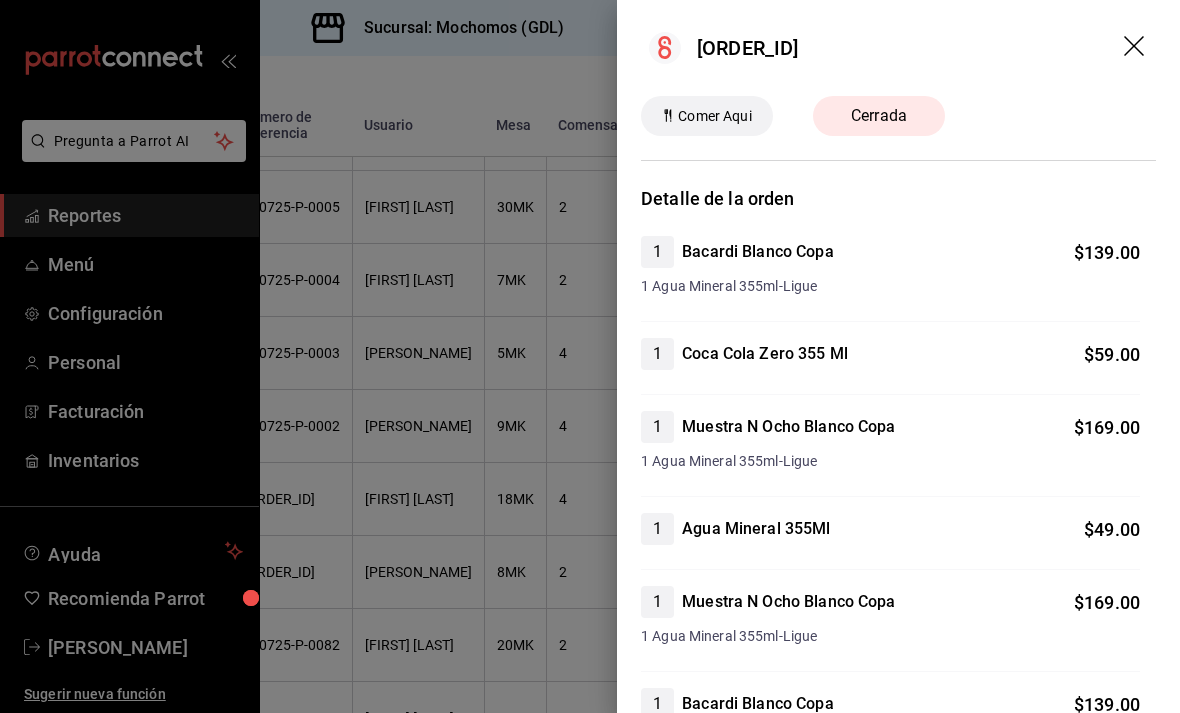 click at bounding box center [590, 356] 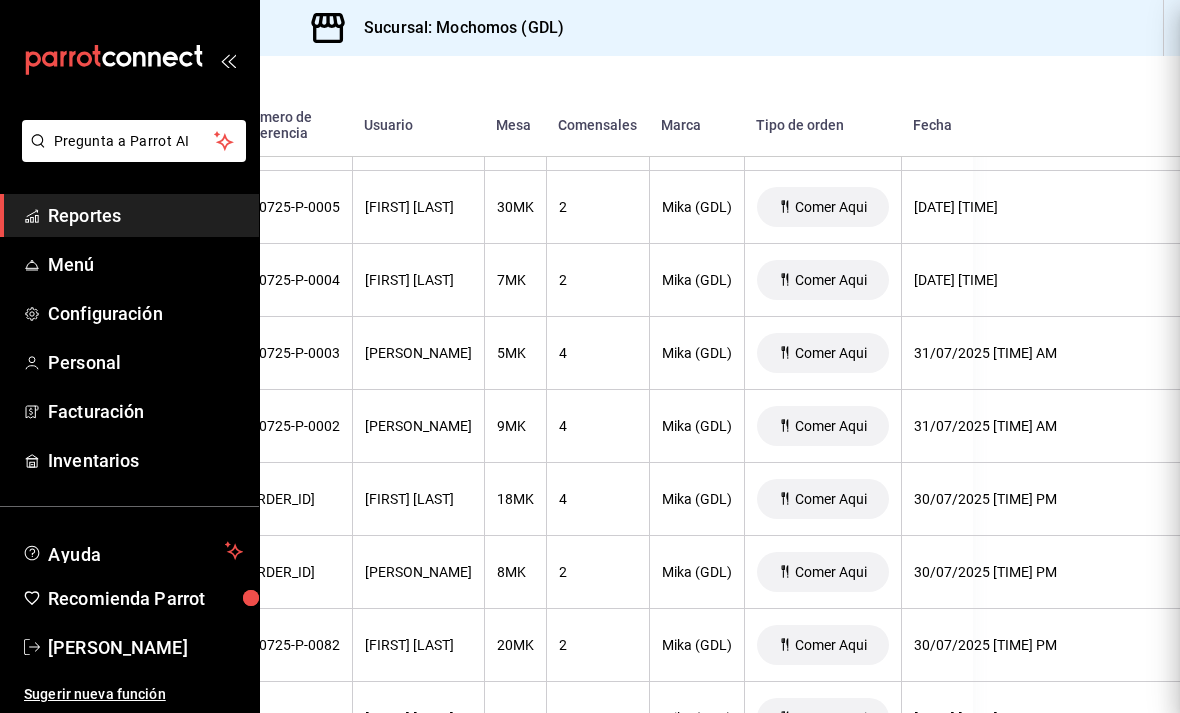 scroll, scrollTop: -1, scrollLeft: 0, axis: vertical 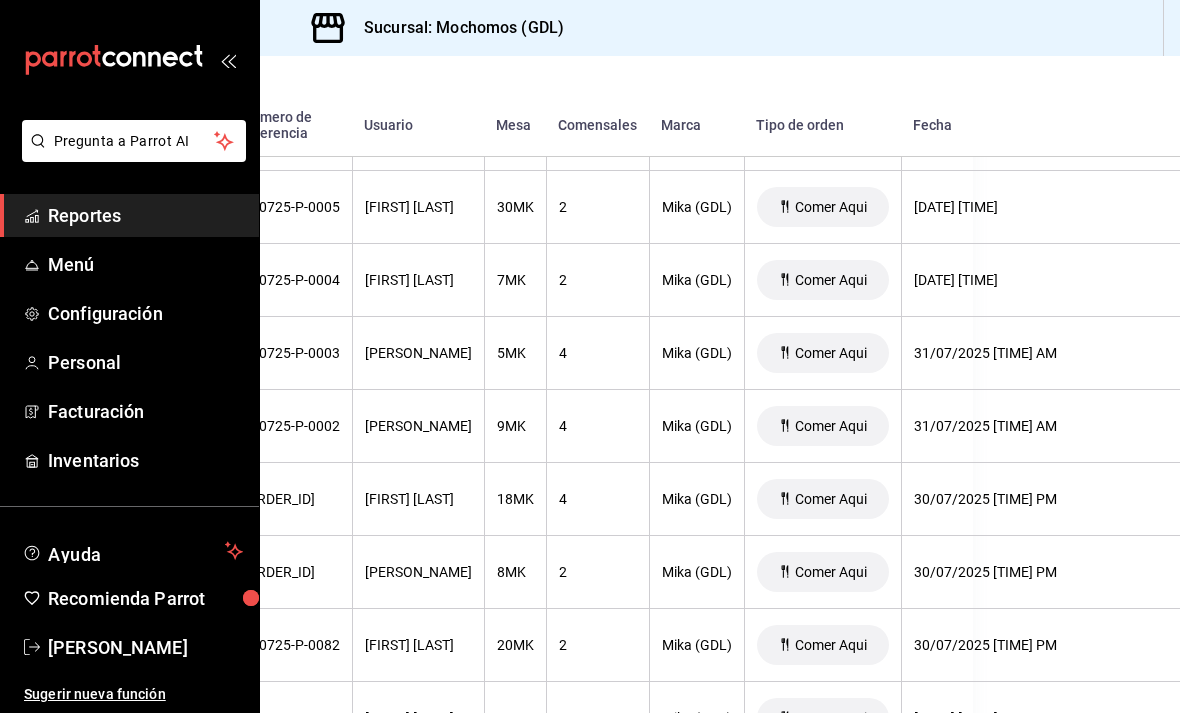 click on "9MK" at bounding box center (515, 426) 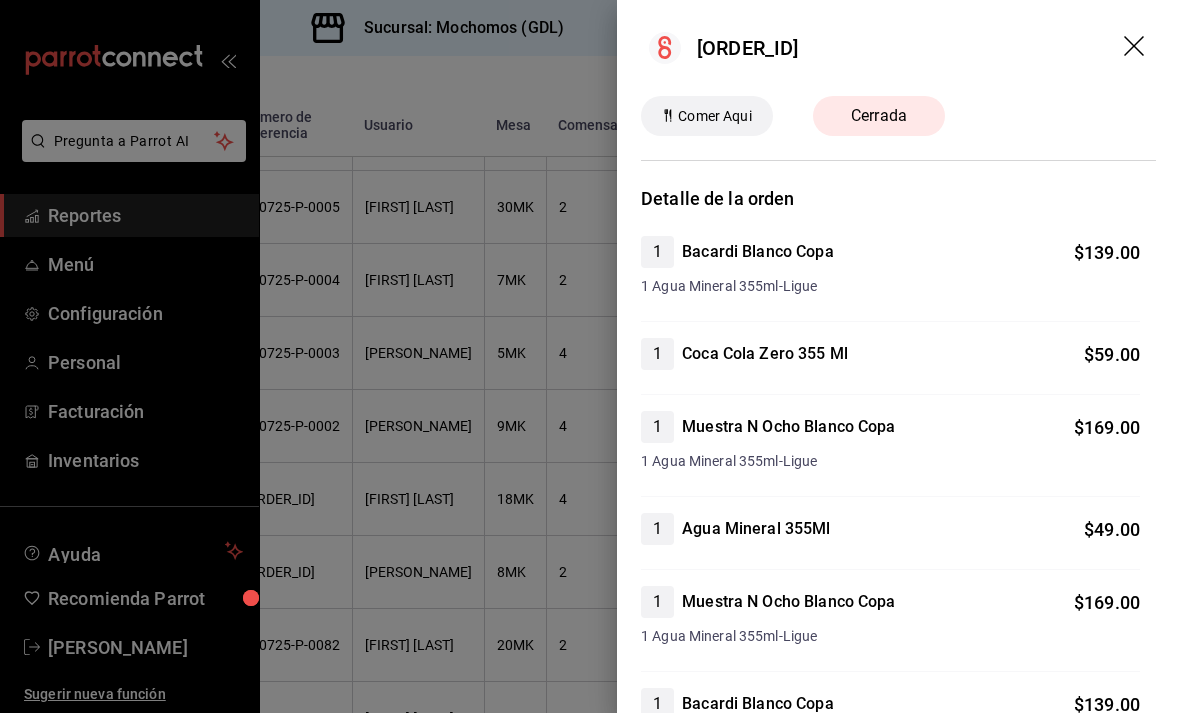 click on "[ORDER_ID]" at bounding box center (898, 48) 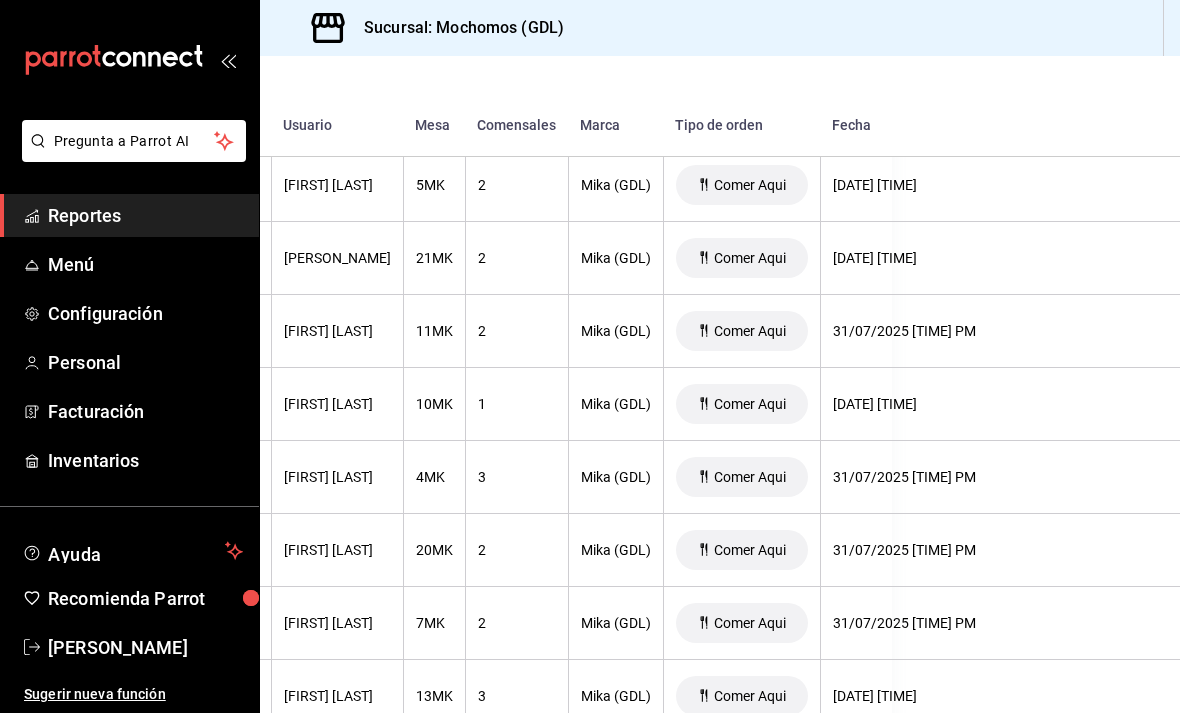 scroll, scrollTop: 12363, scrollLeft: 290, axis: both 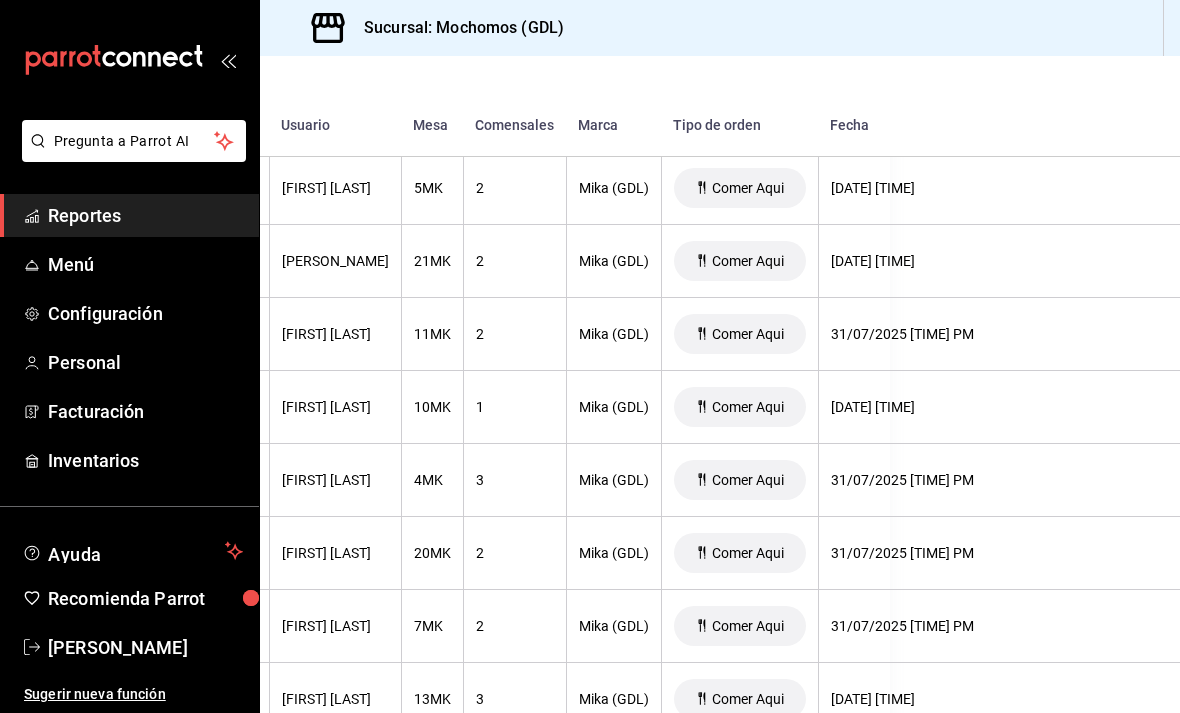 click on "[DATE] [TIME]" at bounding box center [1952, 188] 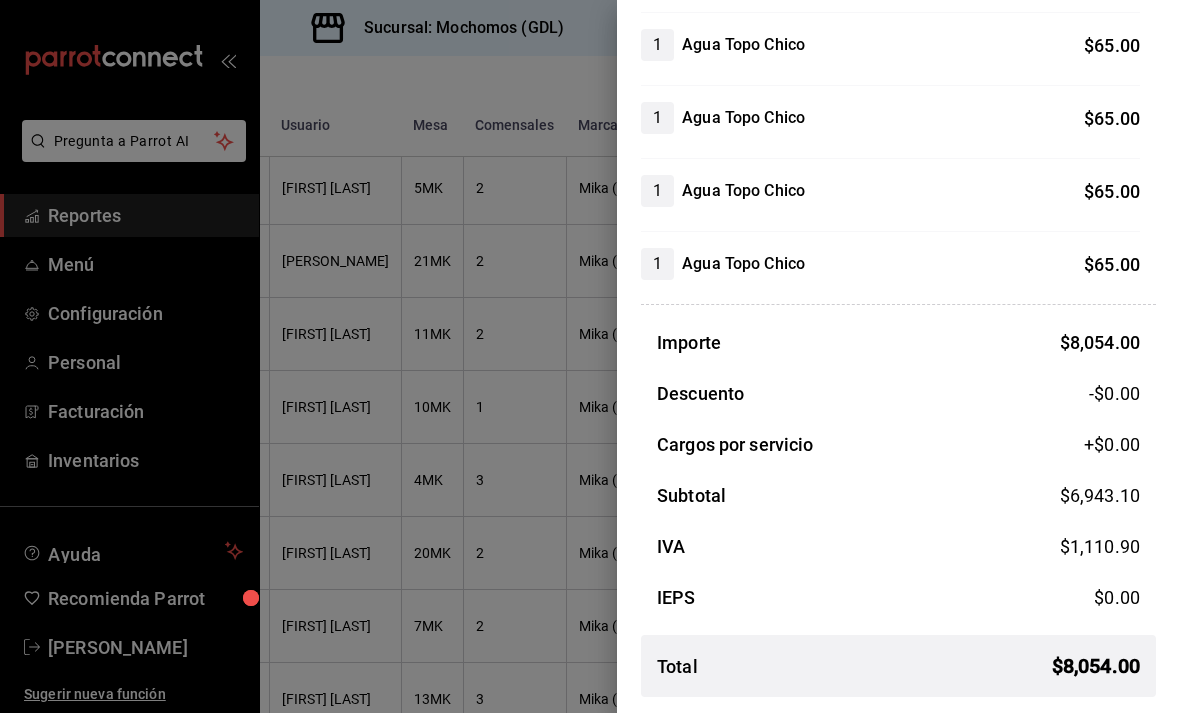 scroll, scrollTop: 2003, scrollLeft: 0, axis: vertical 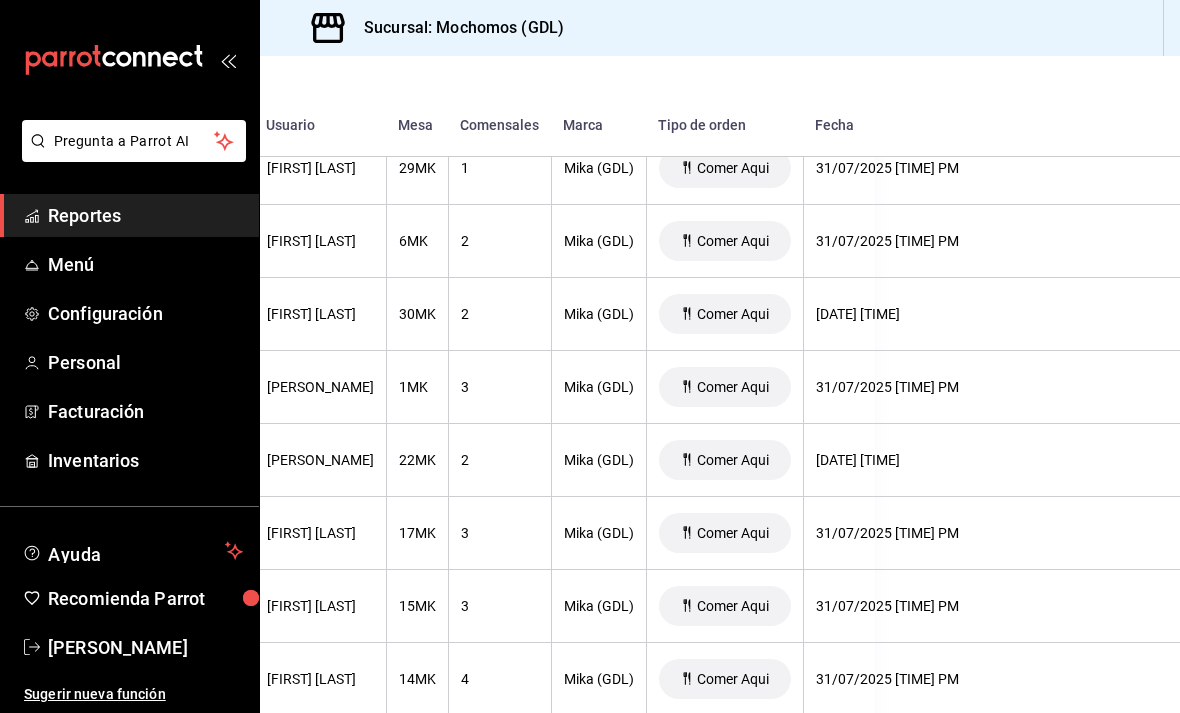 click on "3" at bounding box center [500, 387] 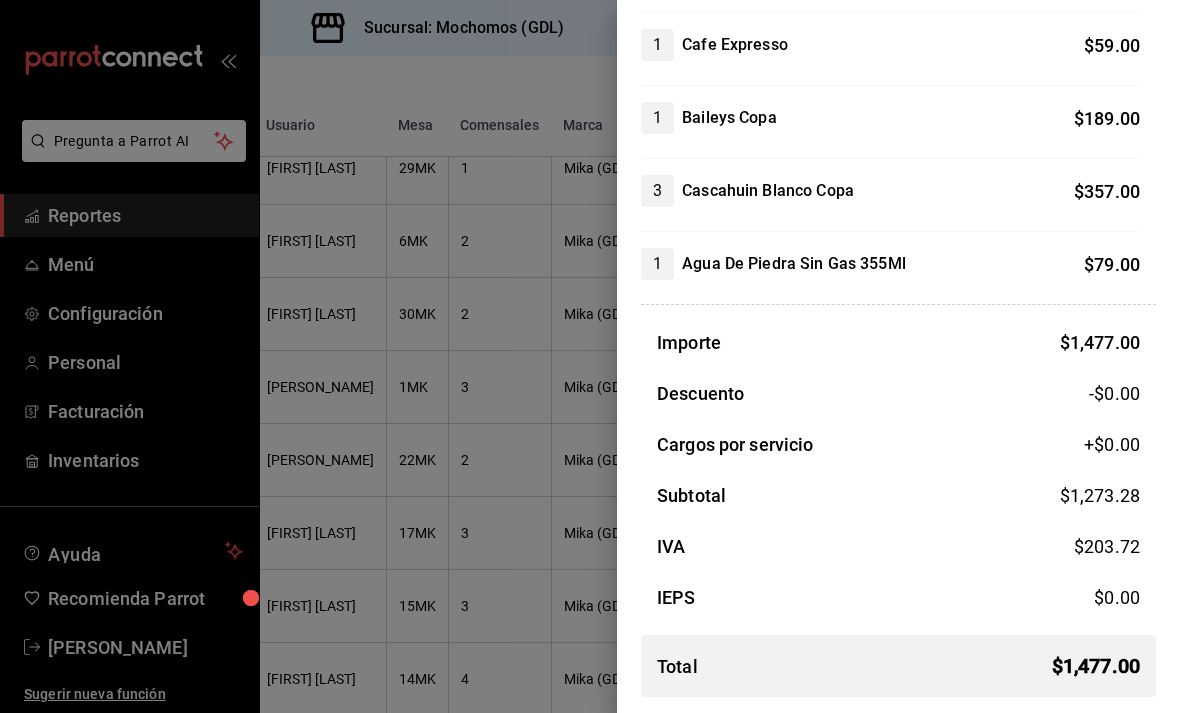 scroll, scrollTop: 484, scrollLeft: 0, axis: vertical 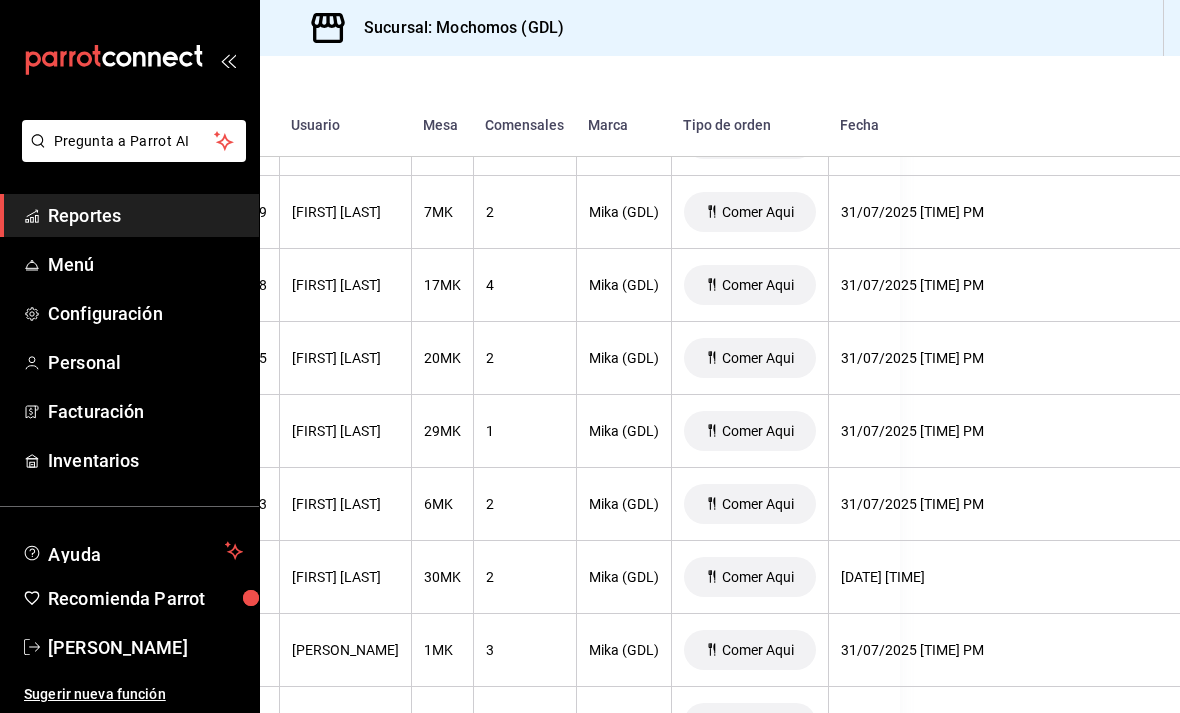 click on "2" at bounding box center (524, 358) 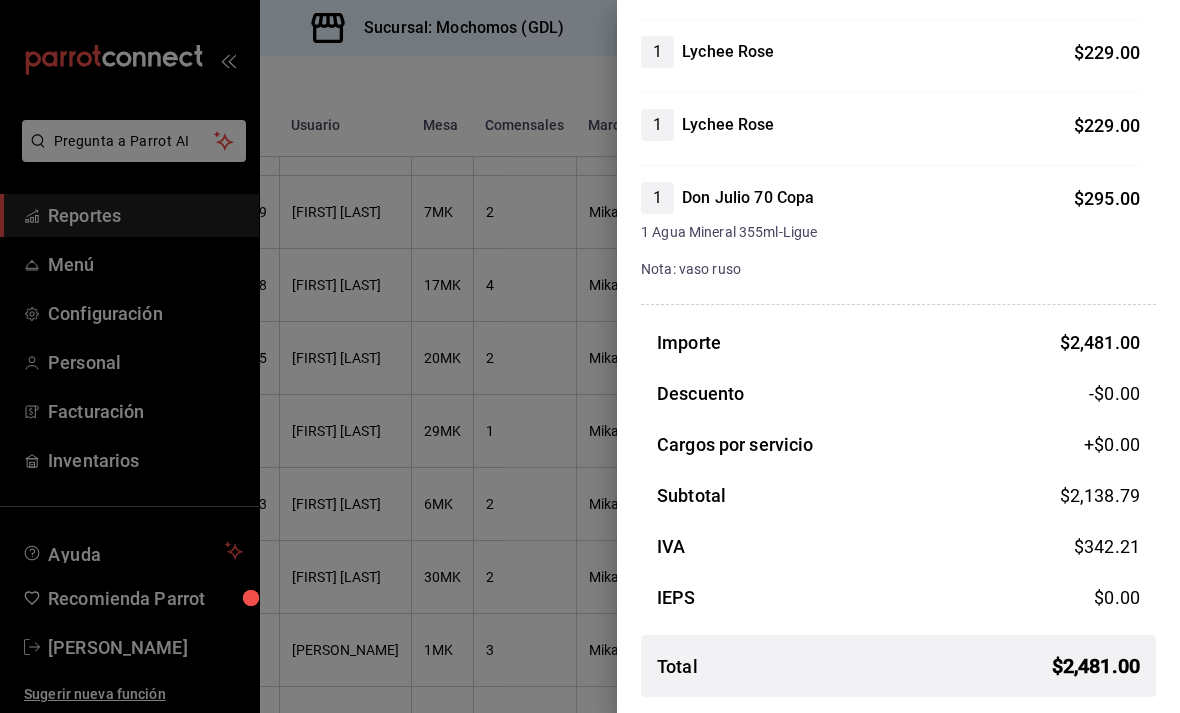 scroll, scrollTop: 770, scrollLeft: 0, axis: vertical 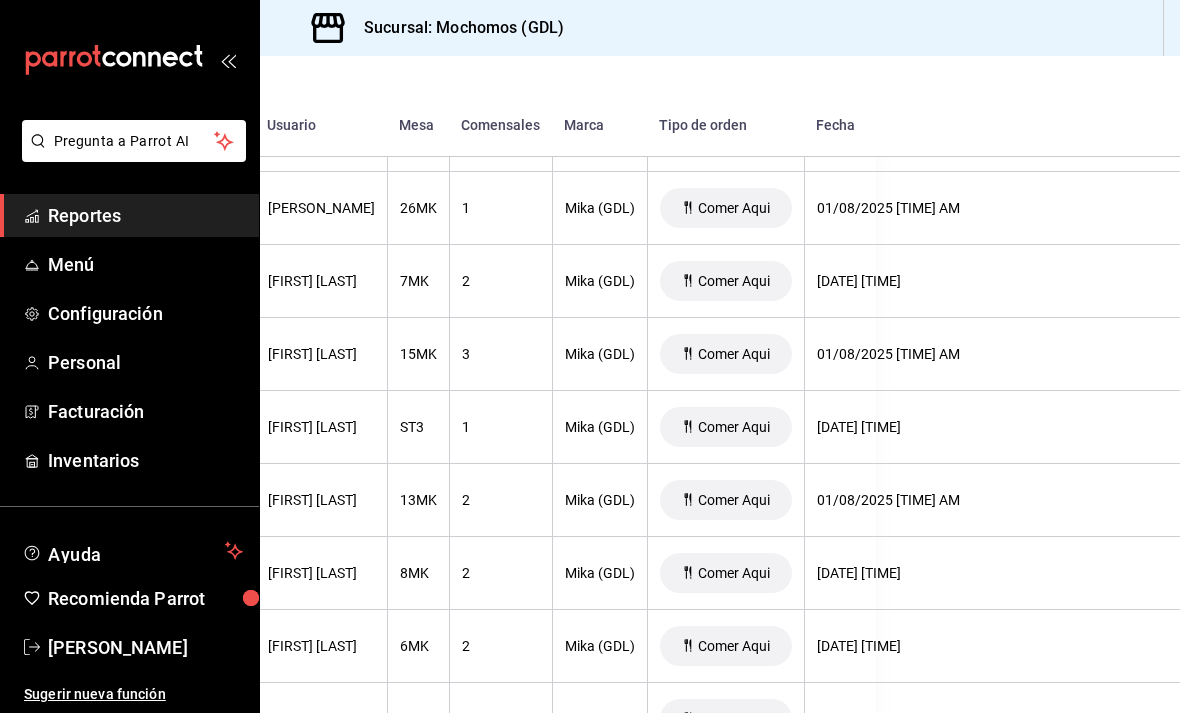 click on "2" at bounding box center (501, 573) 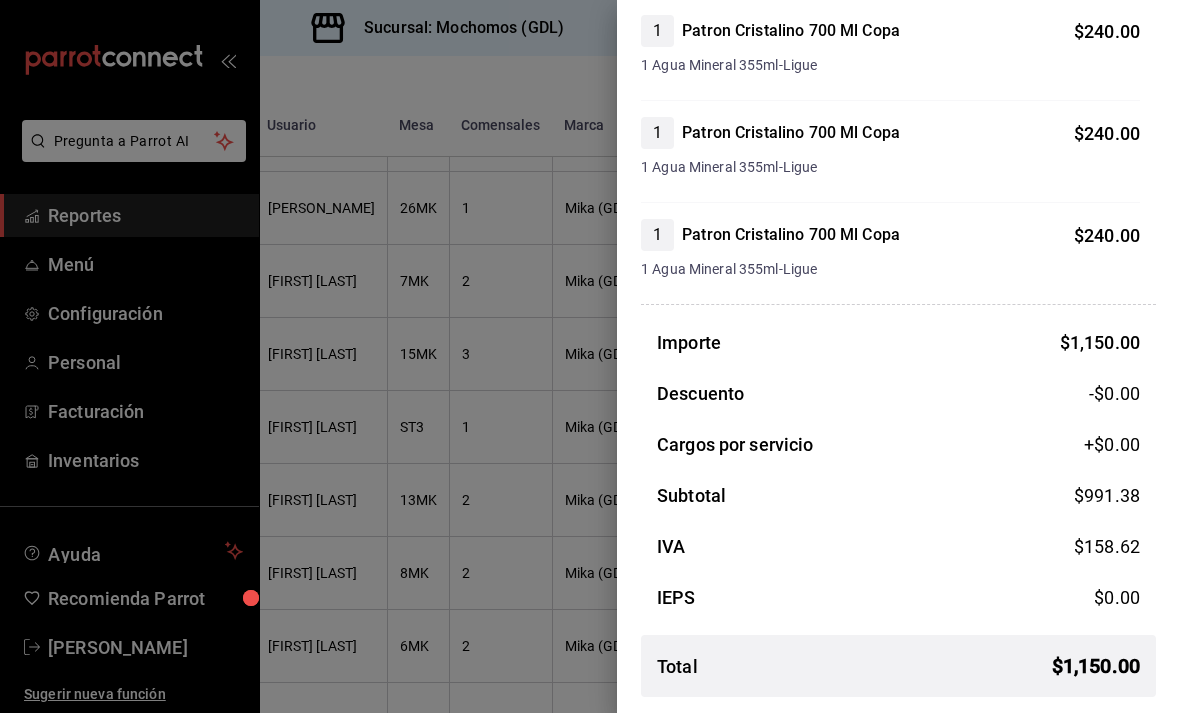 scroll, scrollTop: 396, scrollLeft: 0, axis: vertical 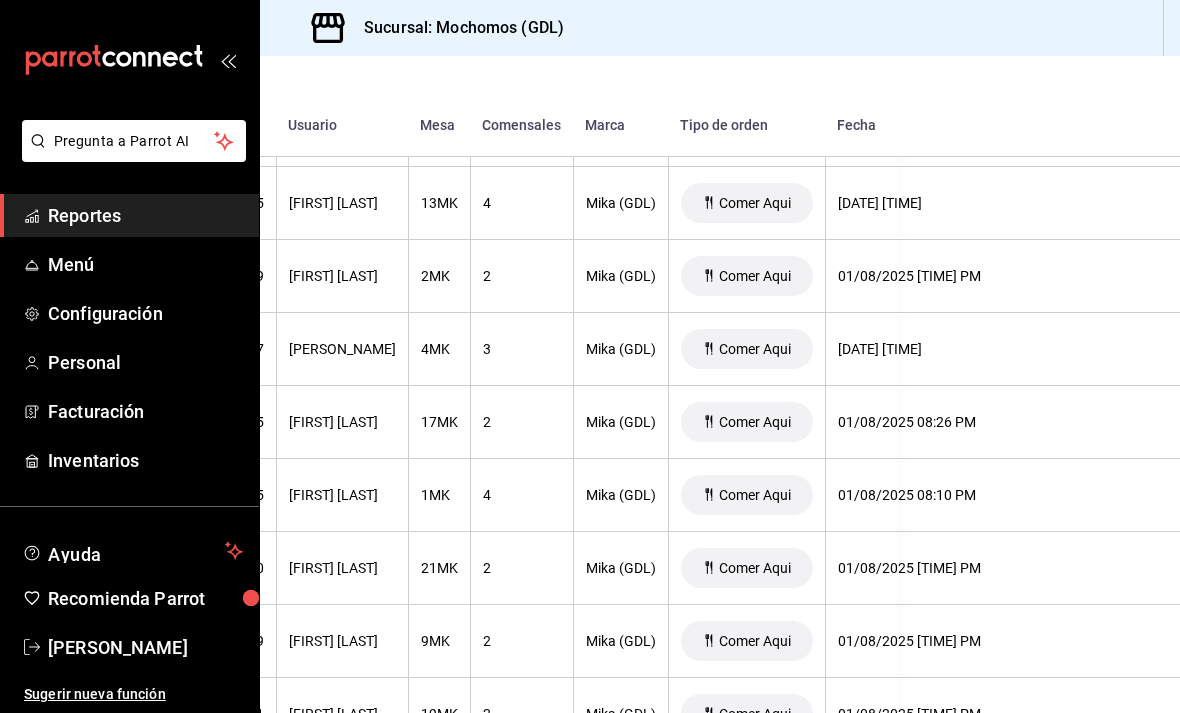 click on "3" at bounding box center (521, 349) 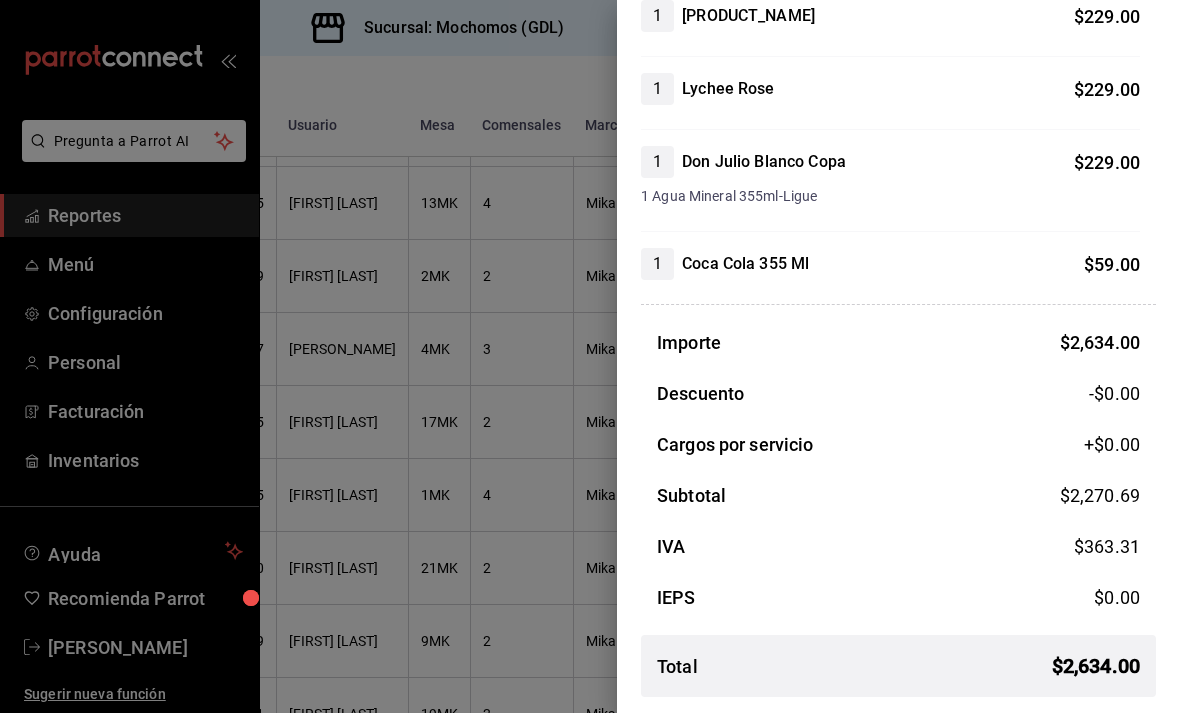 scroll, scrollTop: 732, scrollLeft: 0, axis: vertical 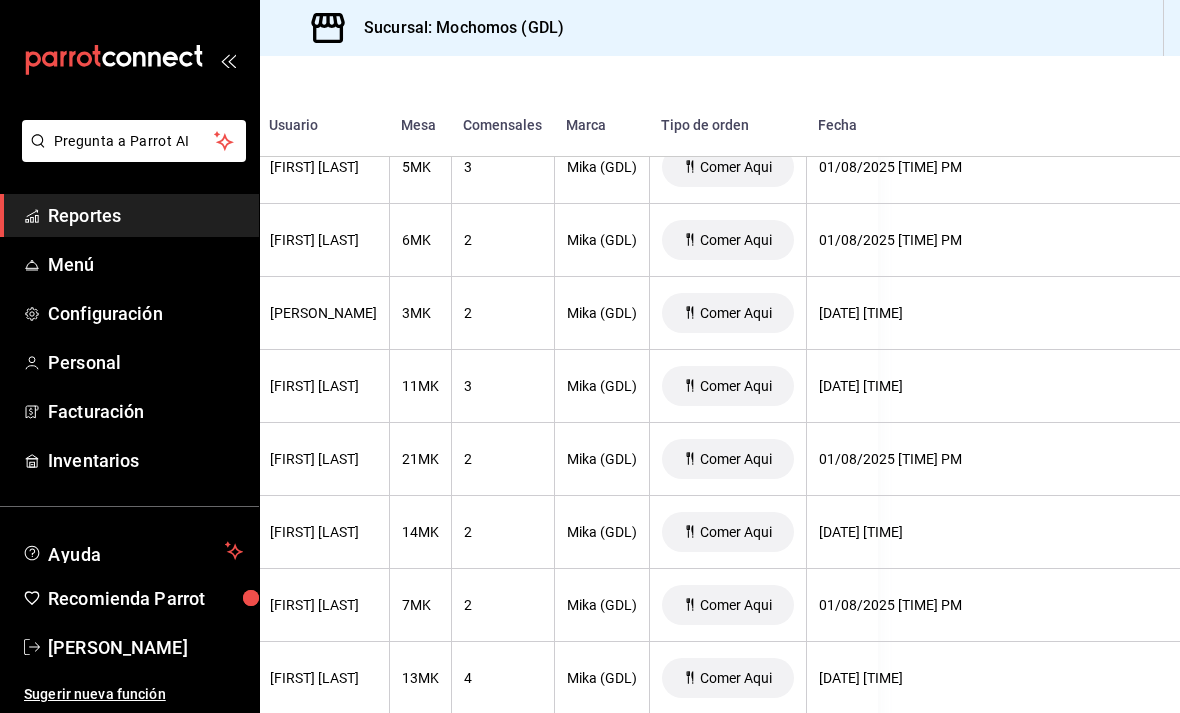click on "2" at bounding box center [503, 313] 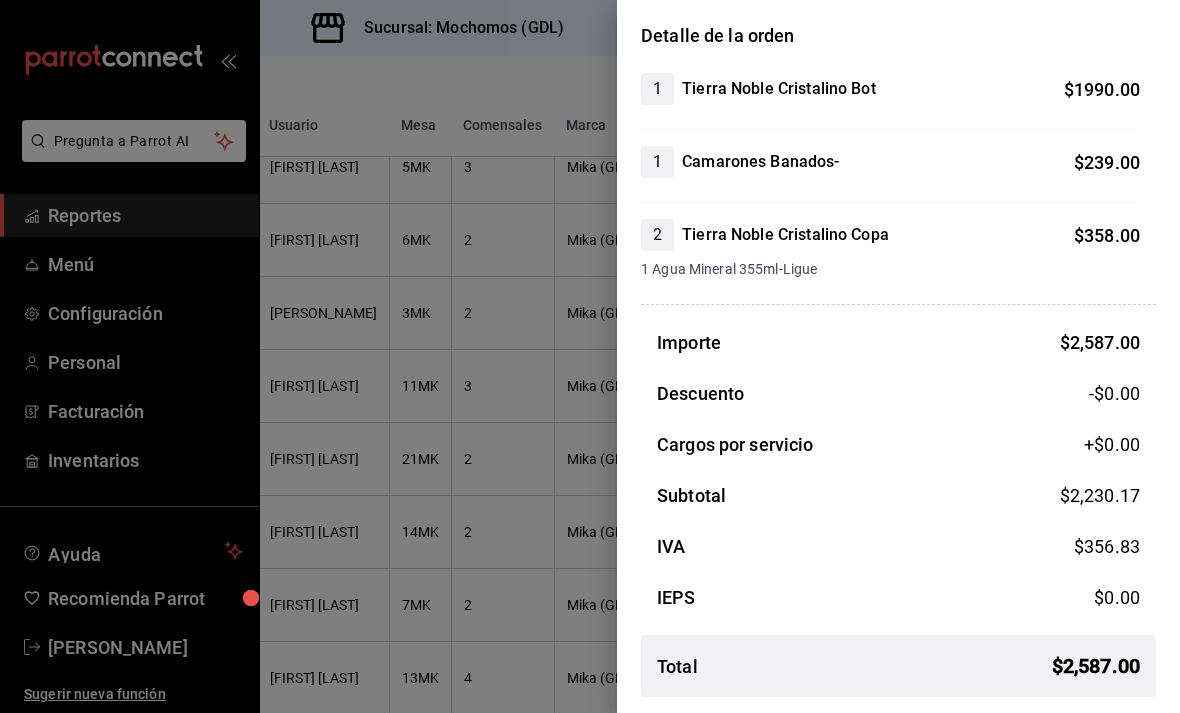 scroll, scrollTop: 163, scrollLeft: 0, axis: vertical 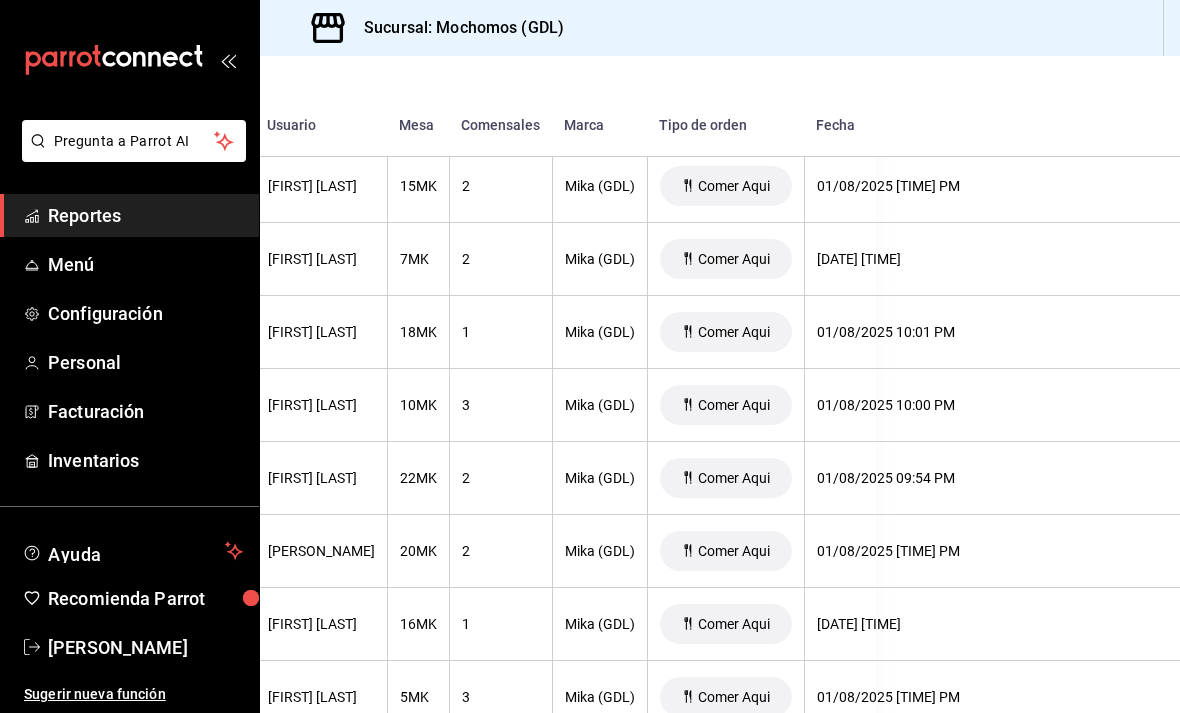 click on "1" at bounding box center (501, 332) 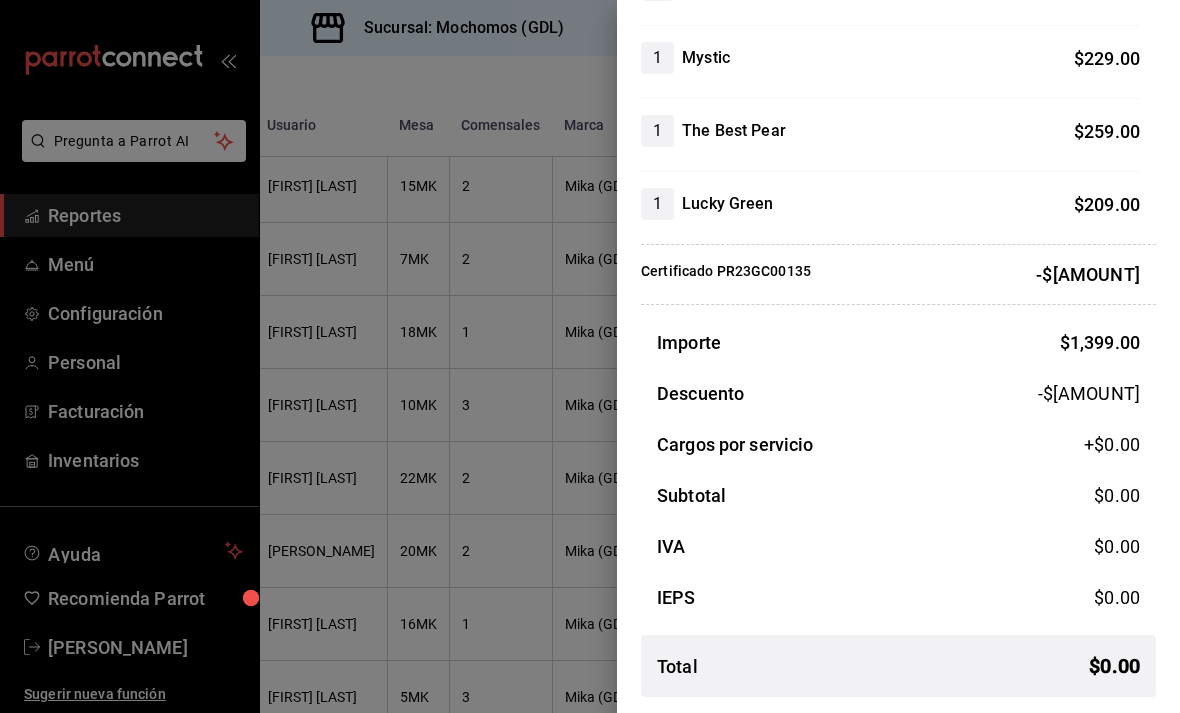 scroll, scrollTop: 413, scrollLeft: 0, axis: vertical 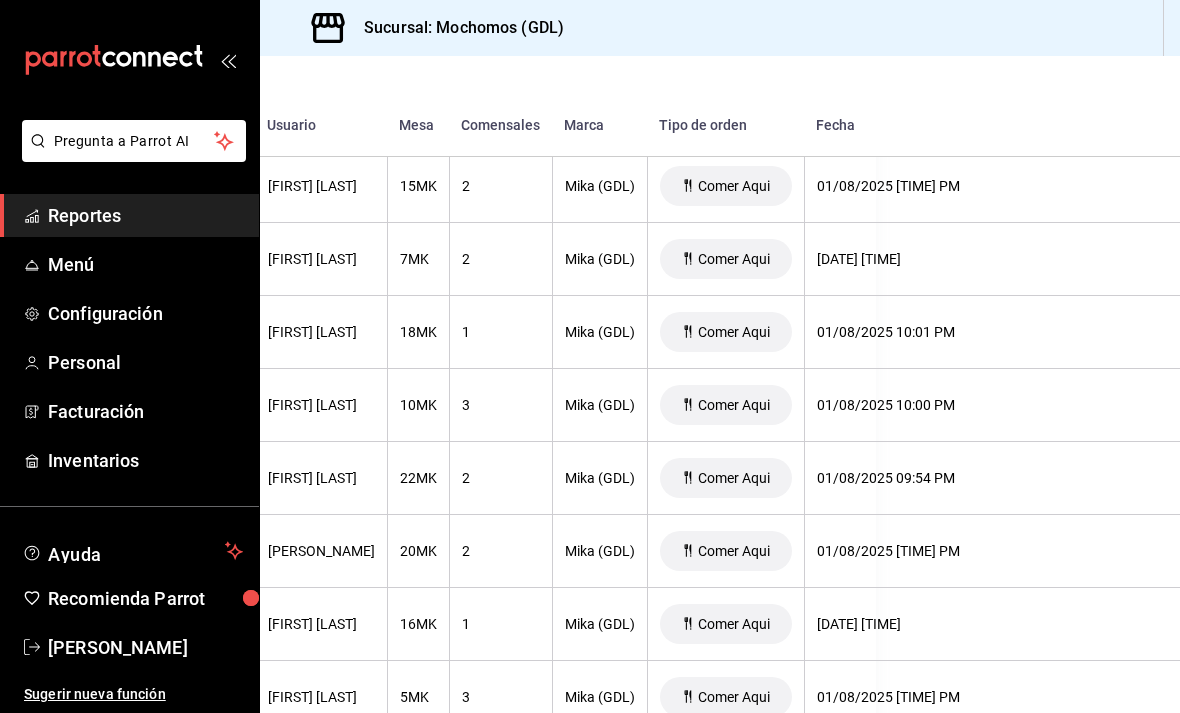 click on "01/08/2025 09:54 PM" at bounding box center [1938, 478] 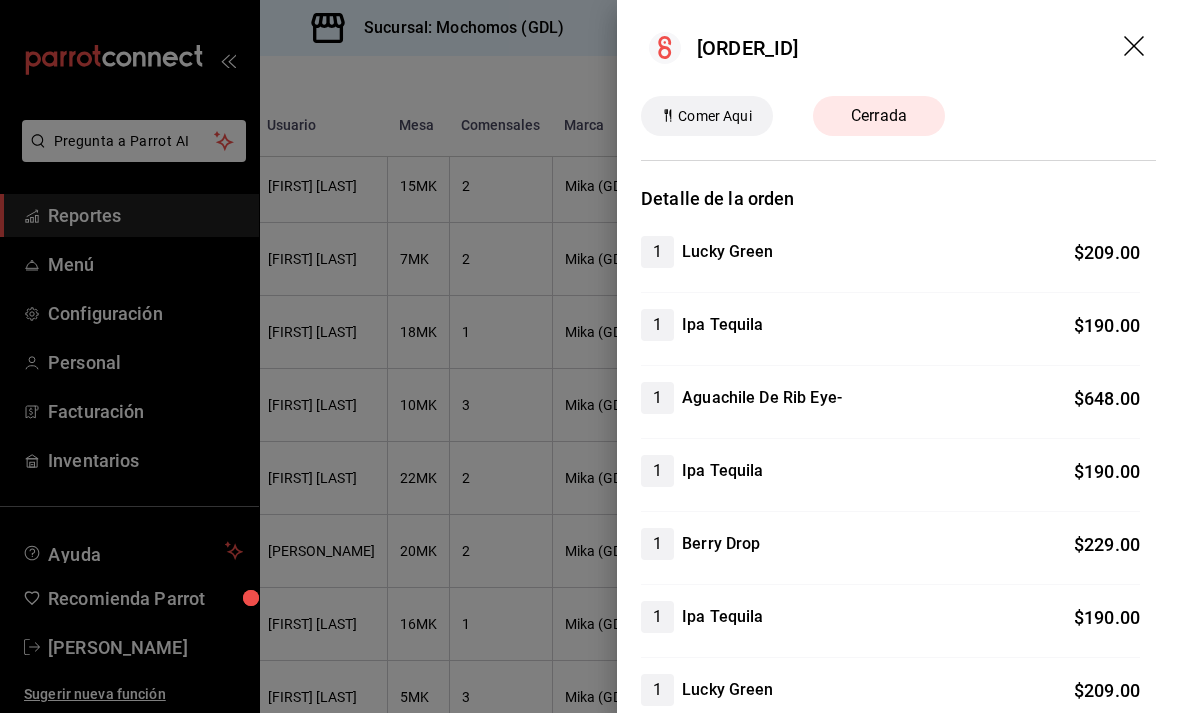 click at bounding box center (590, 356) 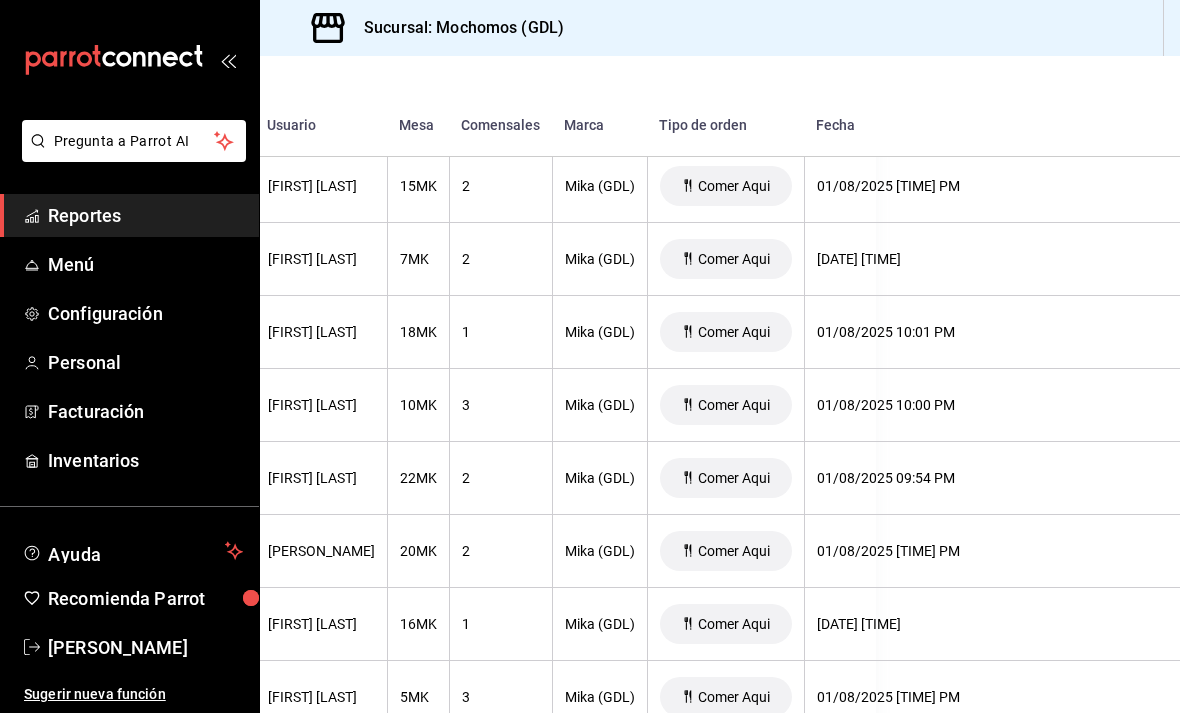 click on "1" at bounding box center [500, 332] 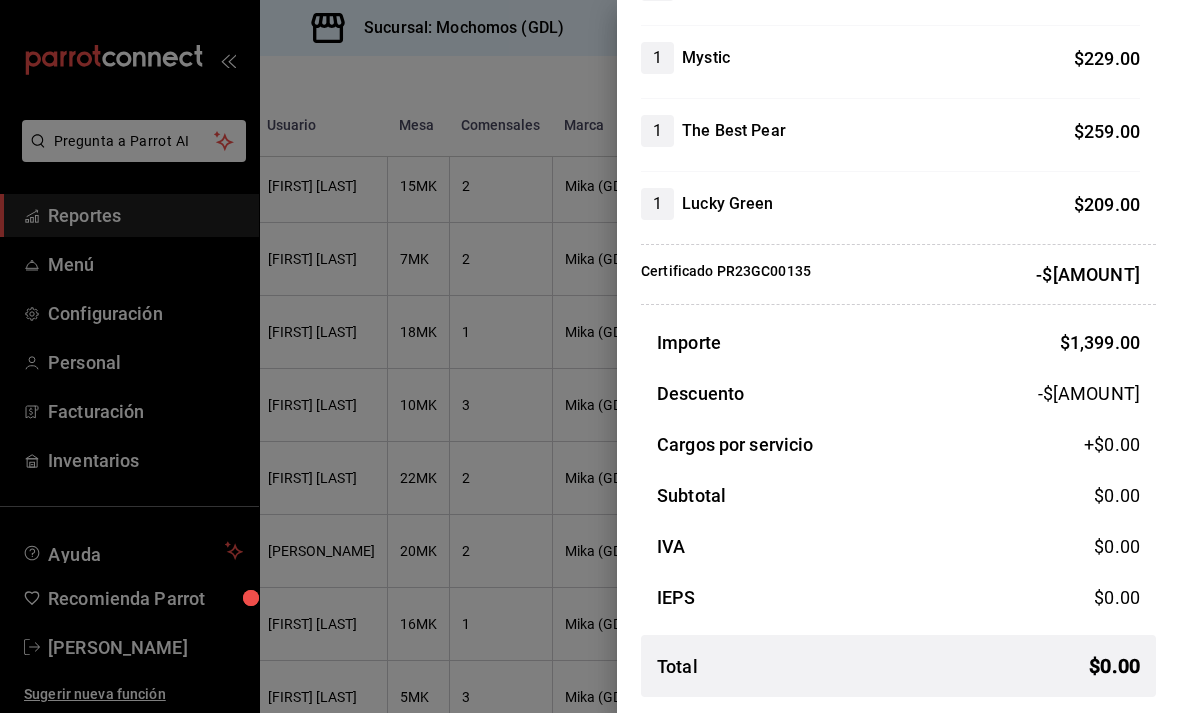 scroll, scrollTop: 413, scrollLeft: 0, axis: vertical 